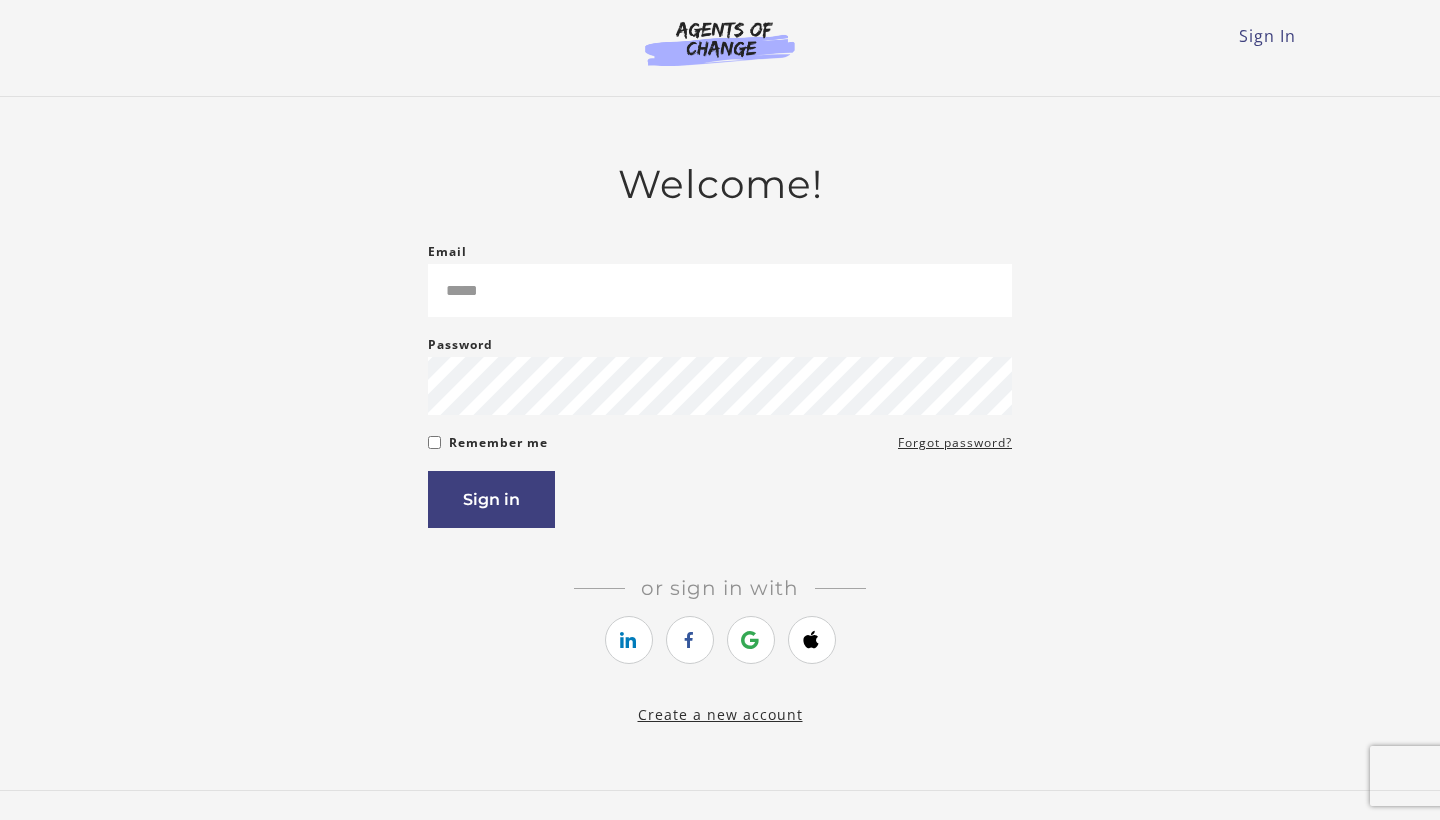 scroll, scrollTop: 0, scrollLeft: 0, axis: both 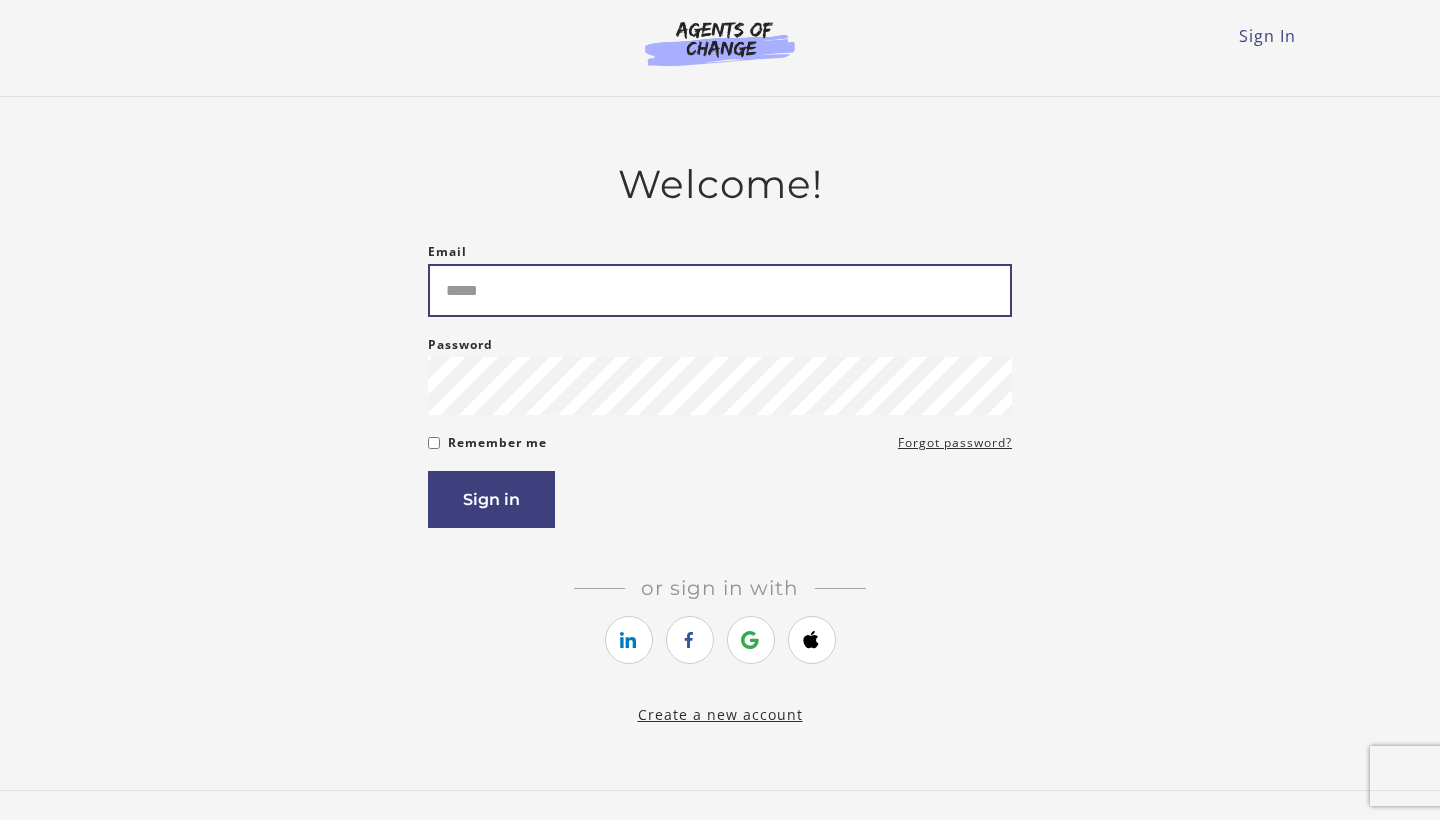 type on "**********" 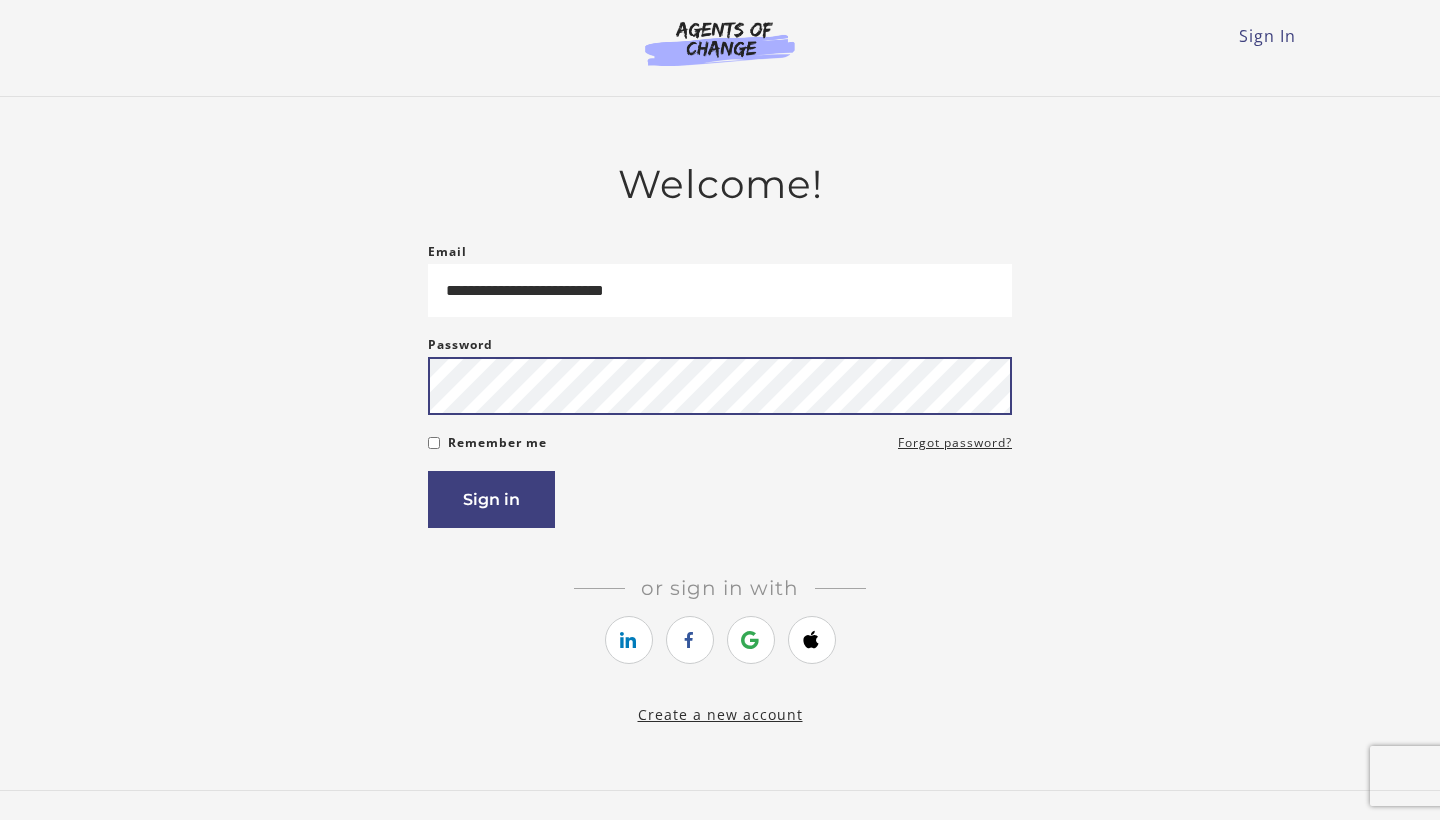 click on "Sign in" at bounding box center (491, 499) 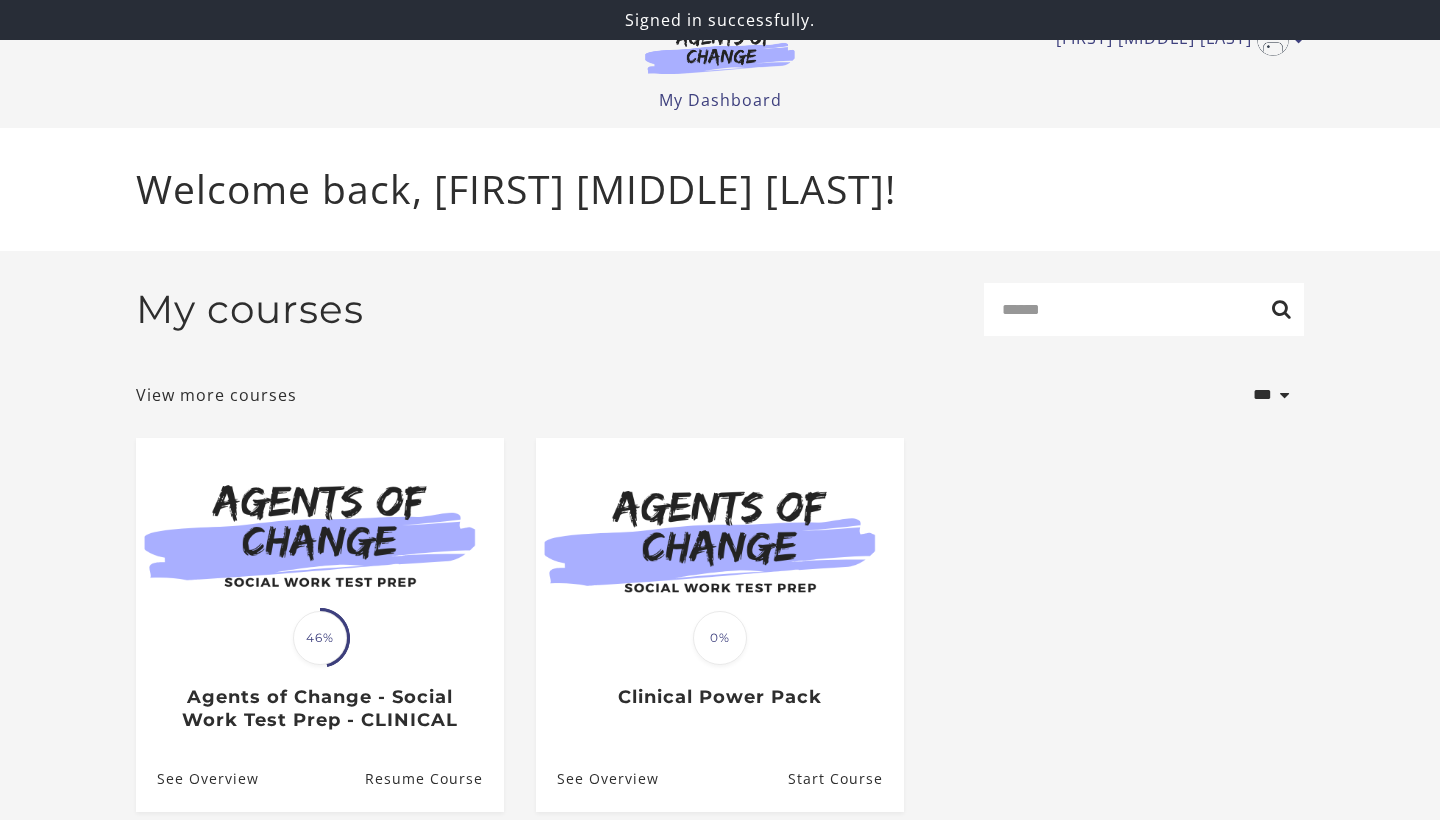 scroll, scrollTop: 0, scrollLeft: 0, axis: both 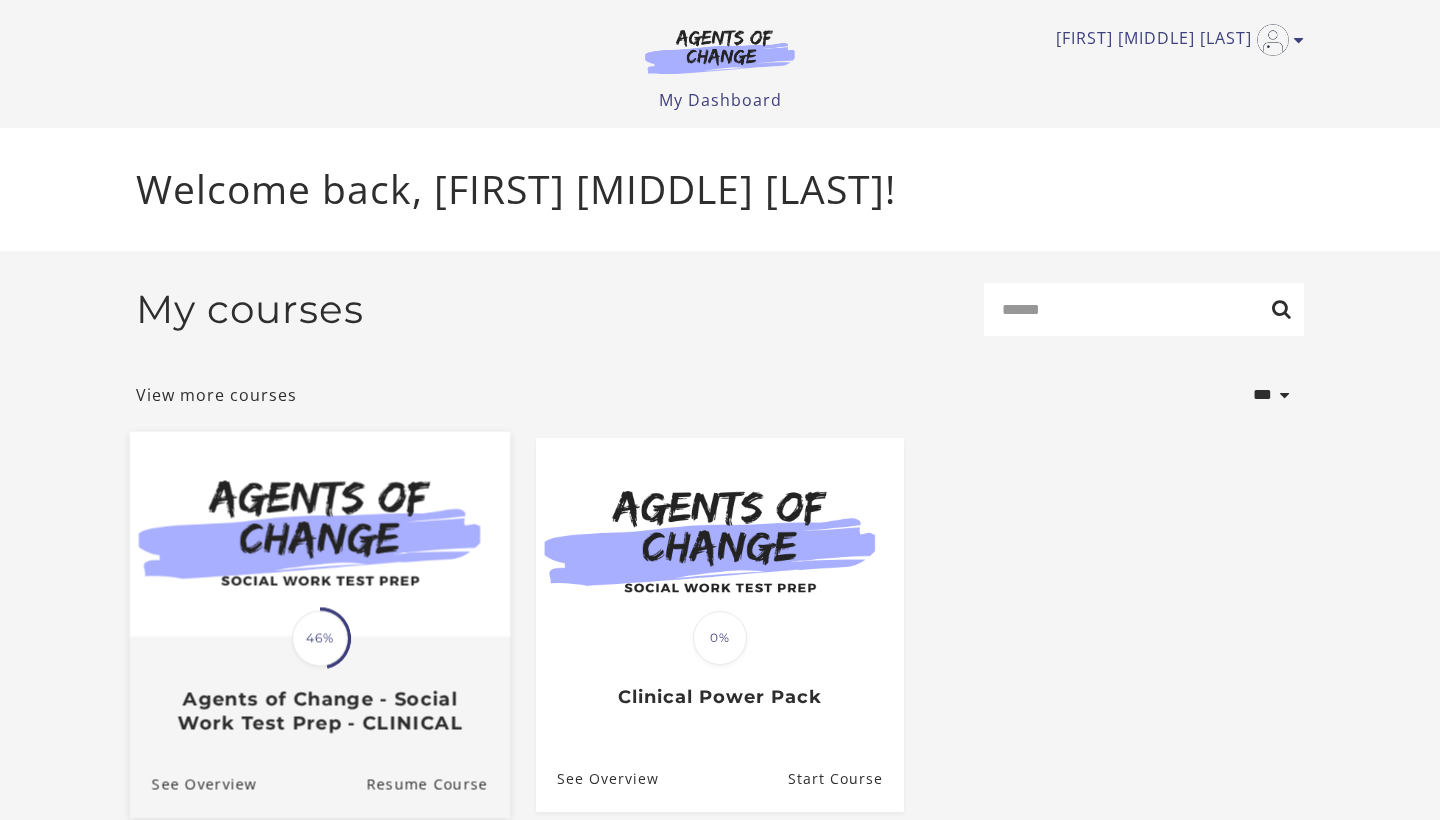 click at bounding box center [320, 533] 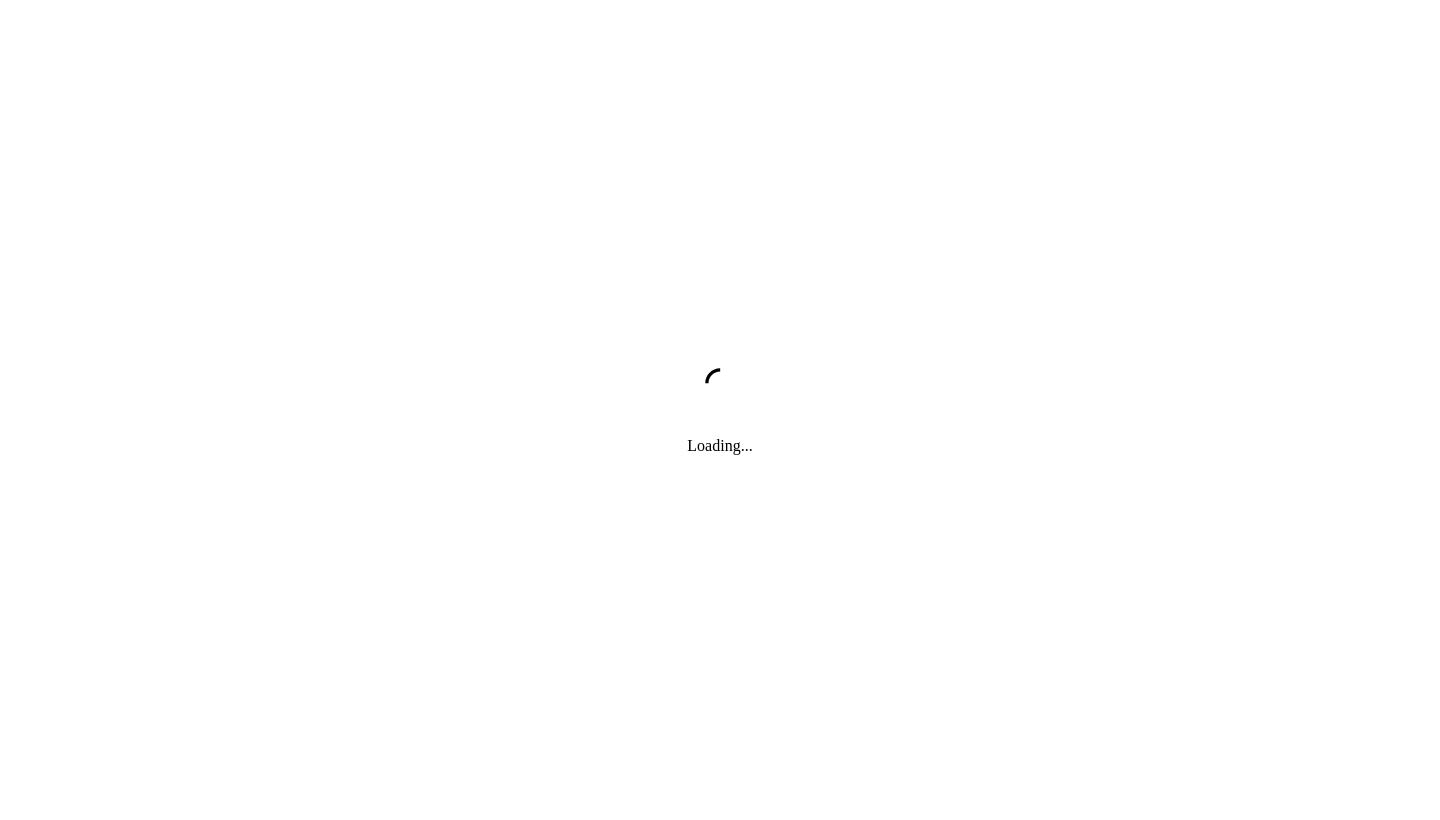 scroll, scrollTop: 0, scrollLeft: 0, axis: both 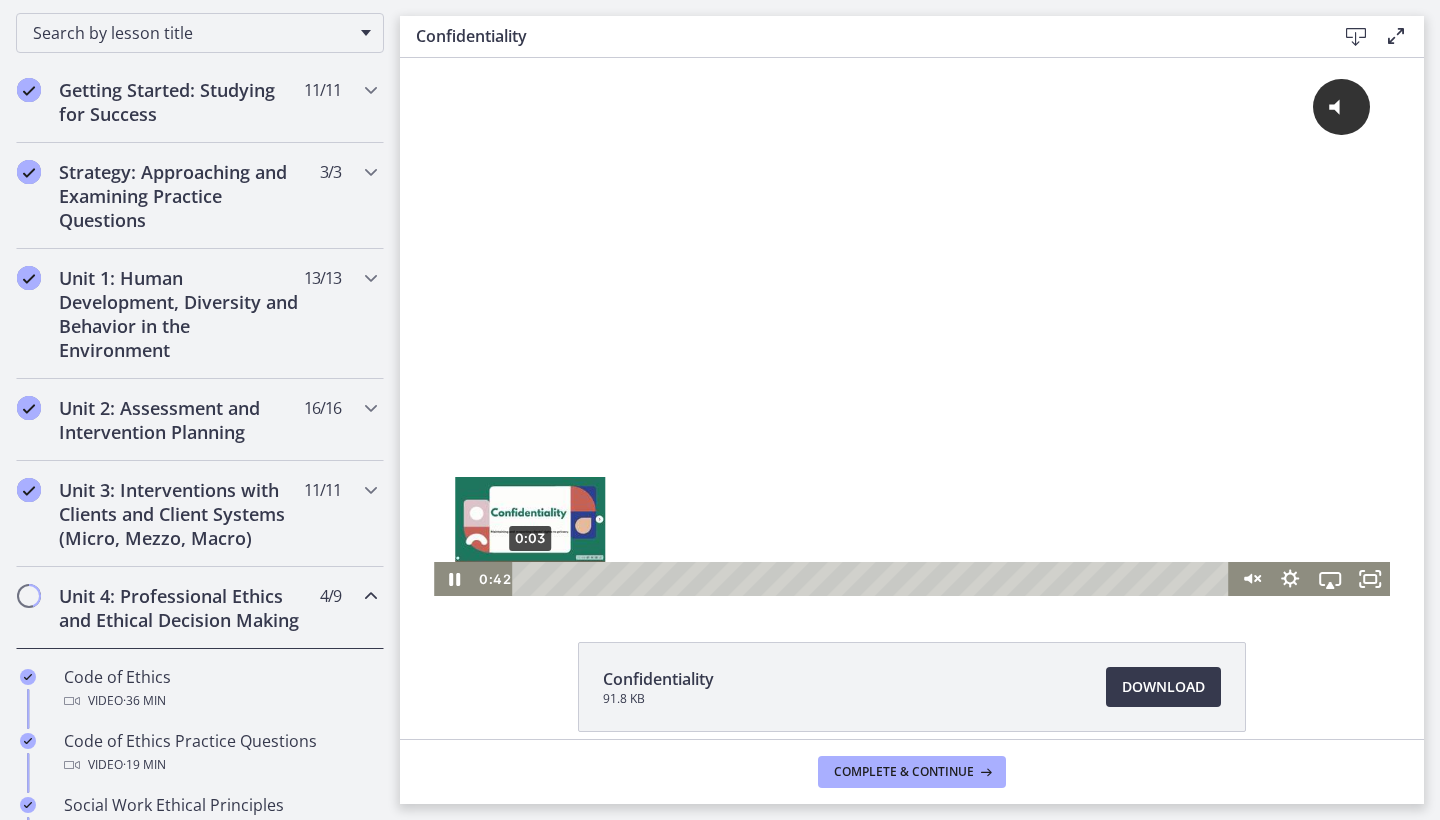 click on "0:03" at bounding box center (873, 579) 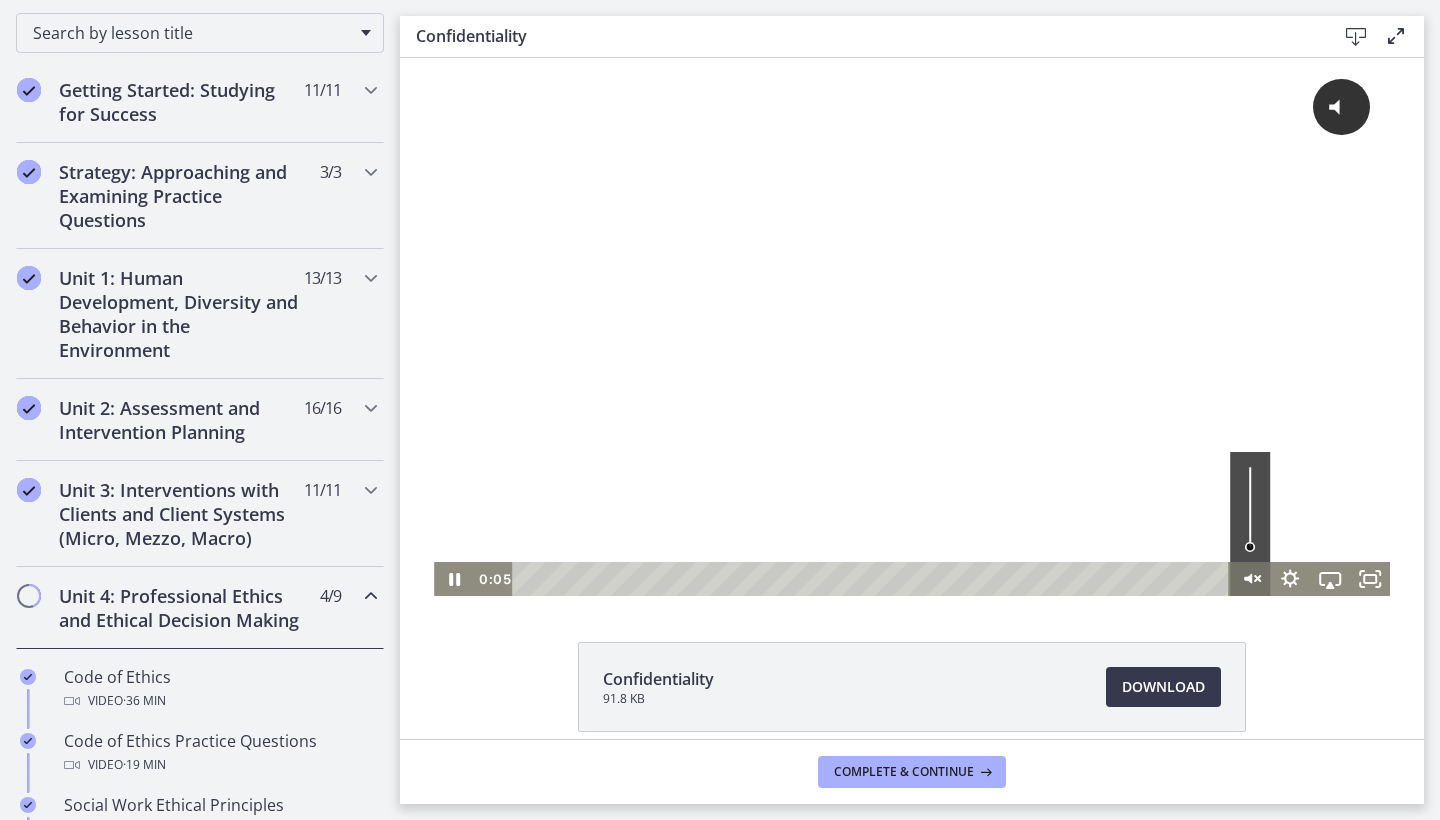 click 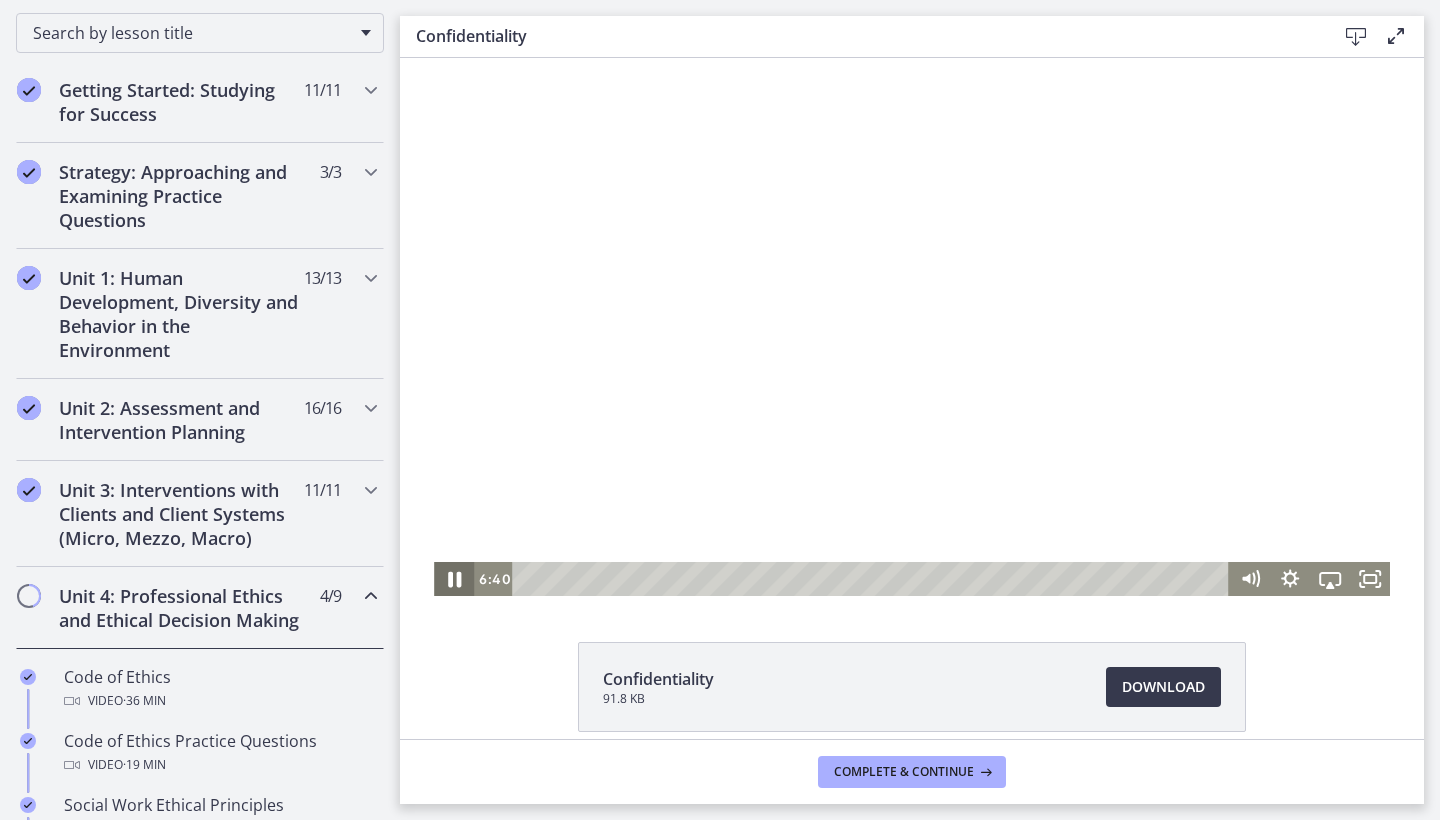 click 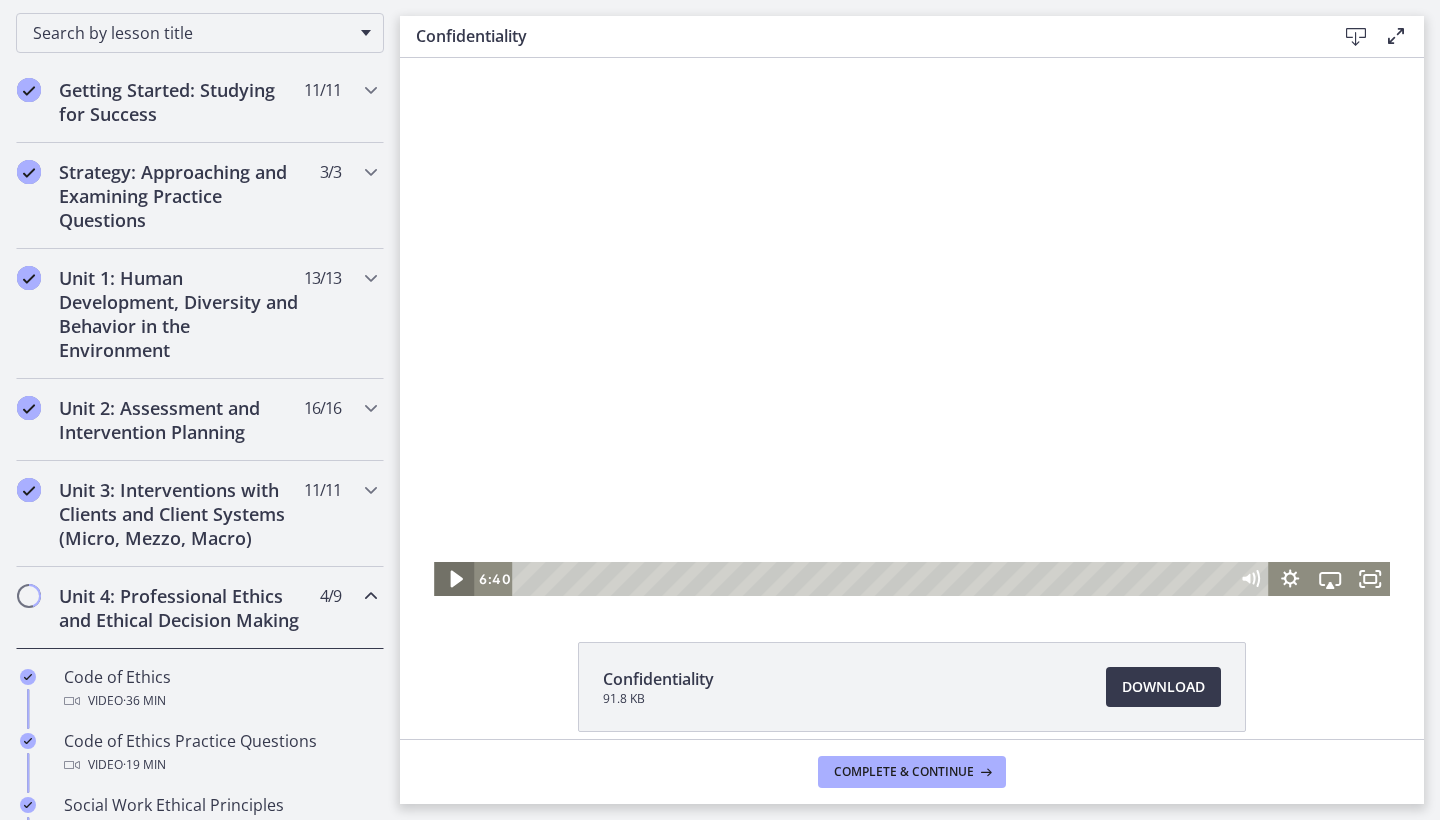 click 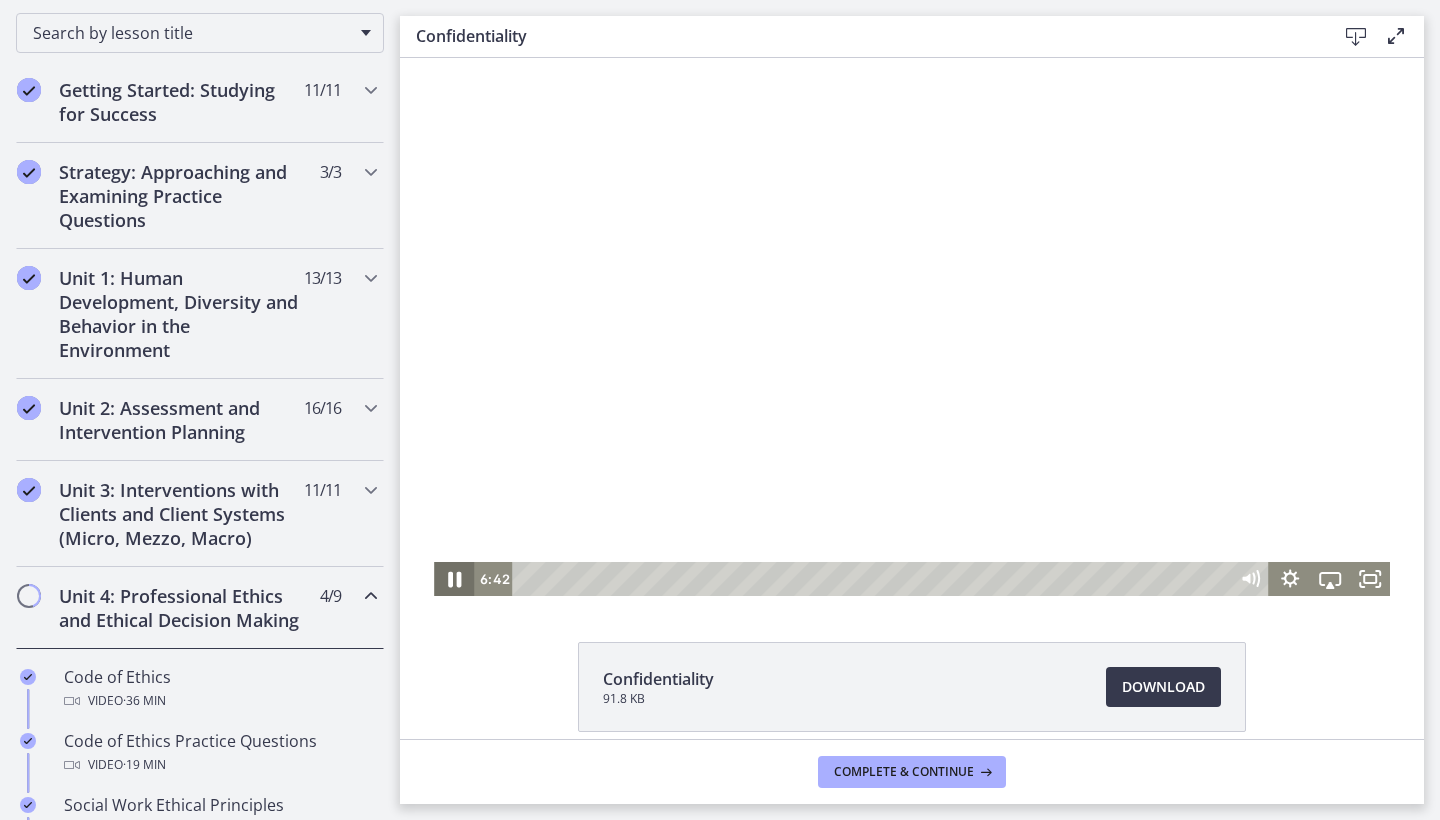click 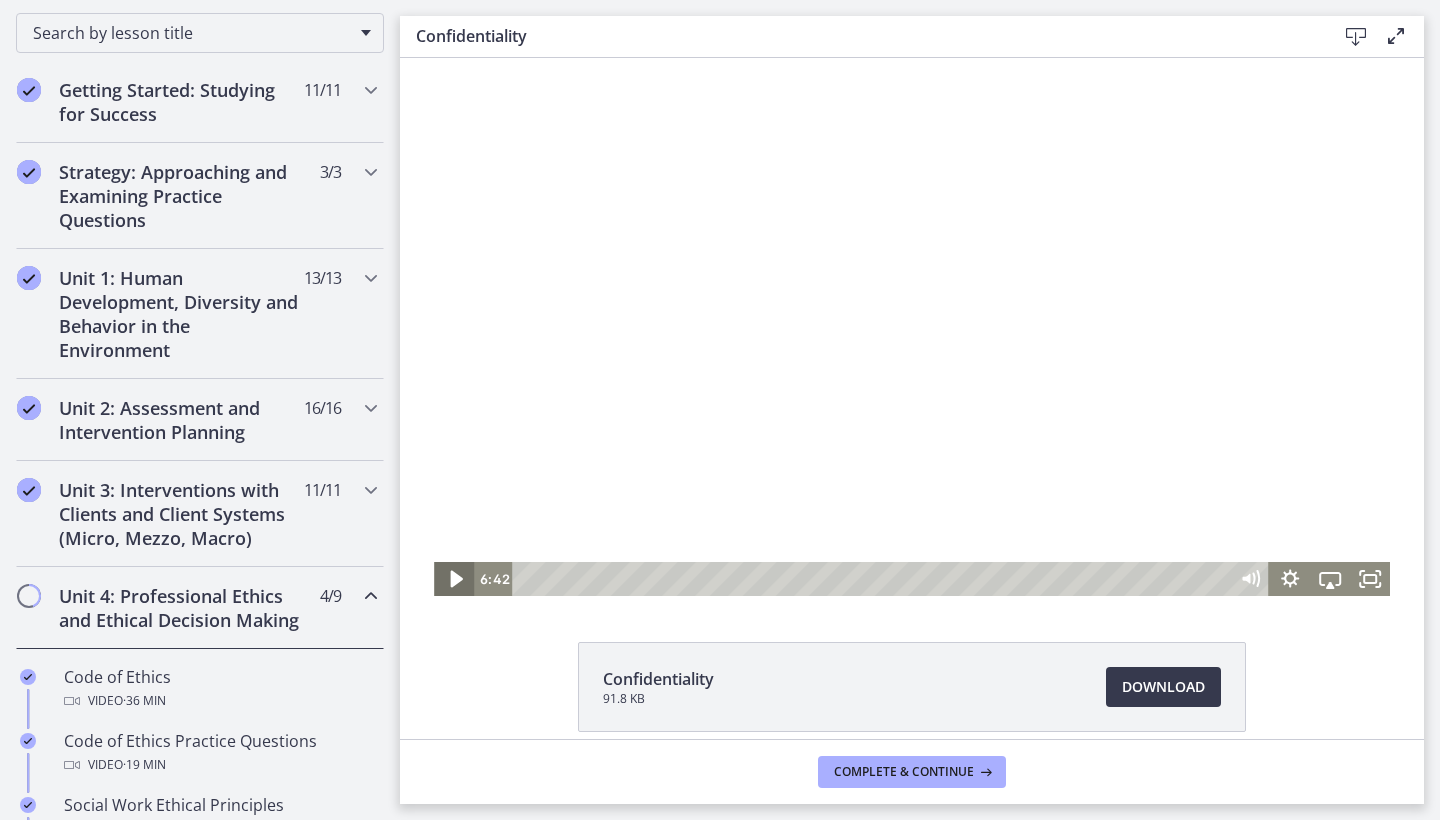 click 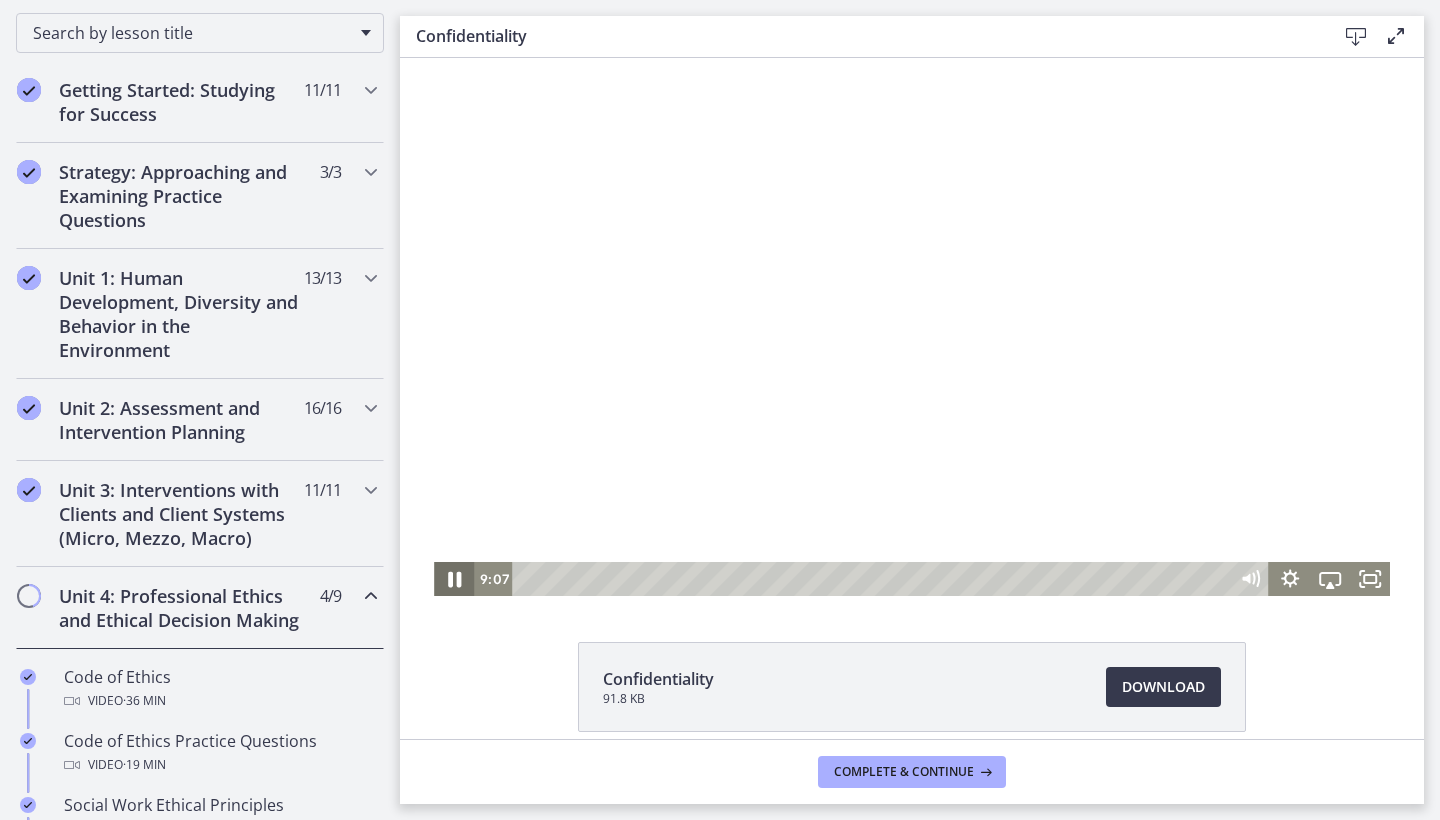 click 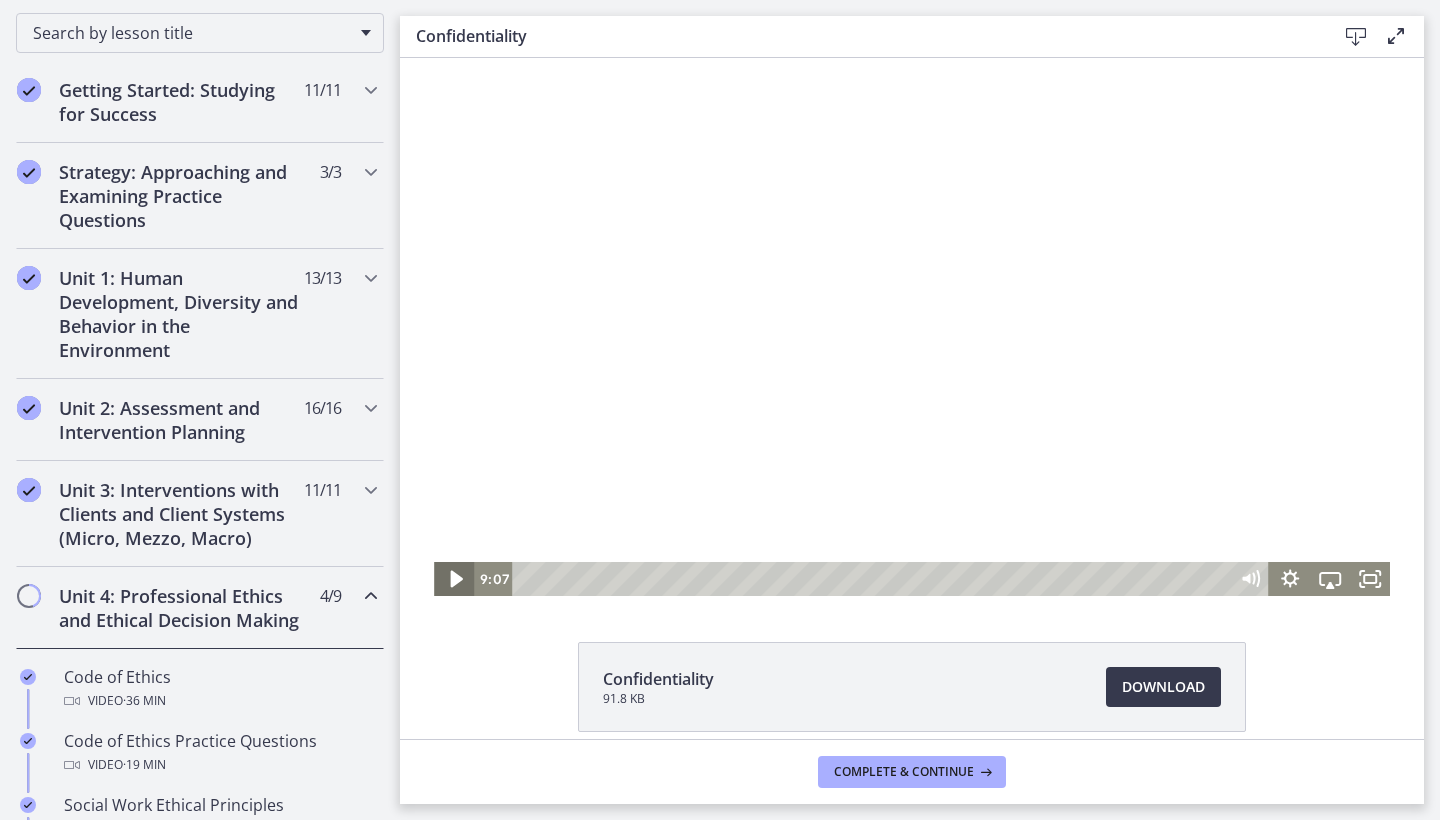 click 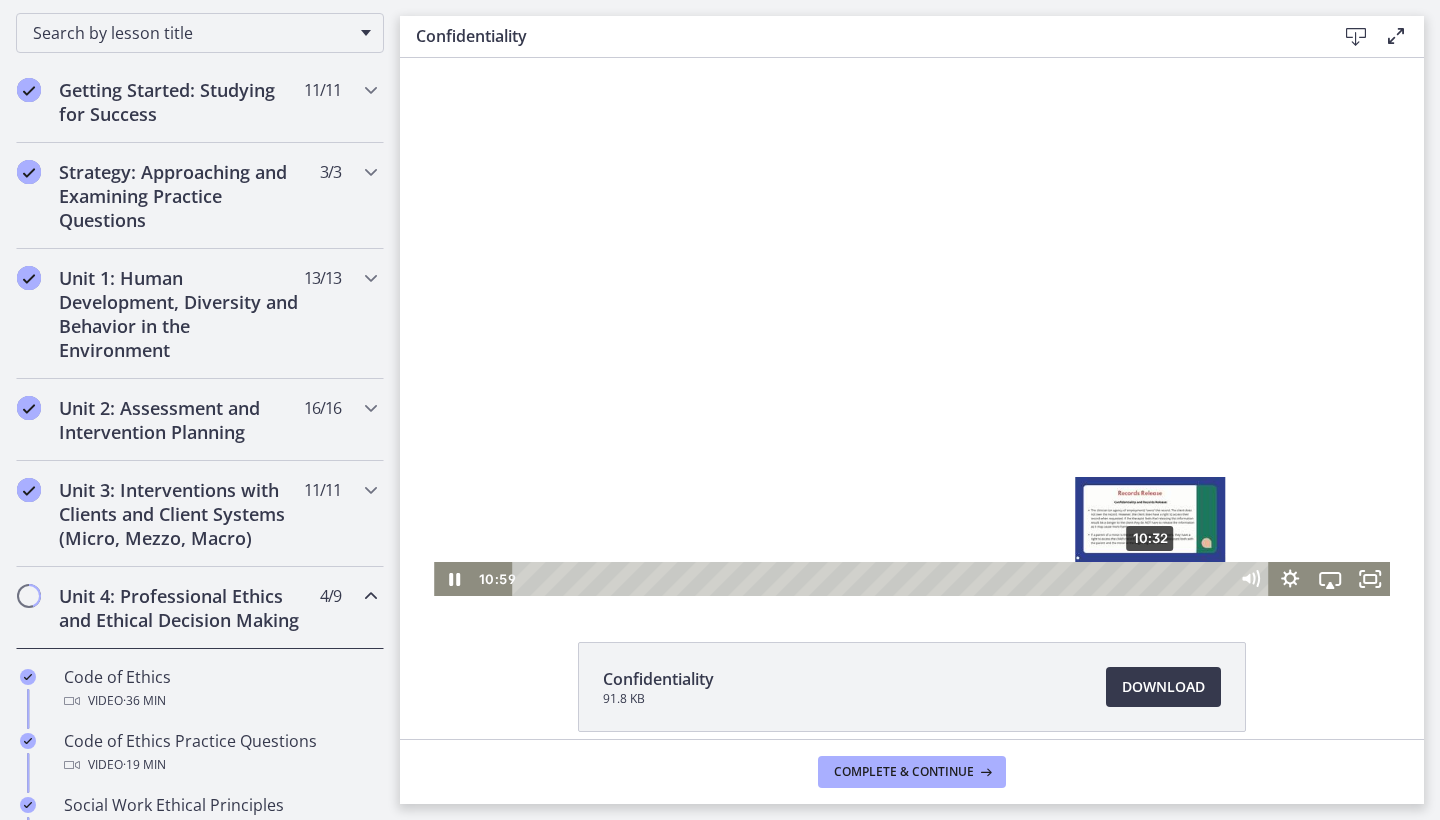 click on "10:32" at bounding box center [873, 579] 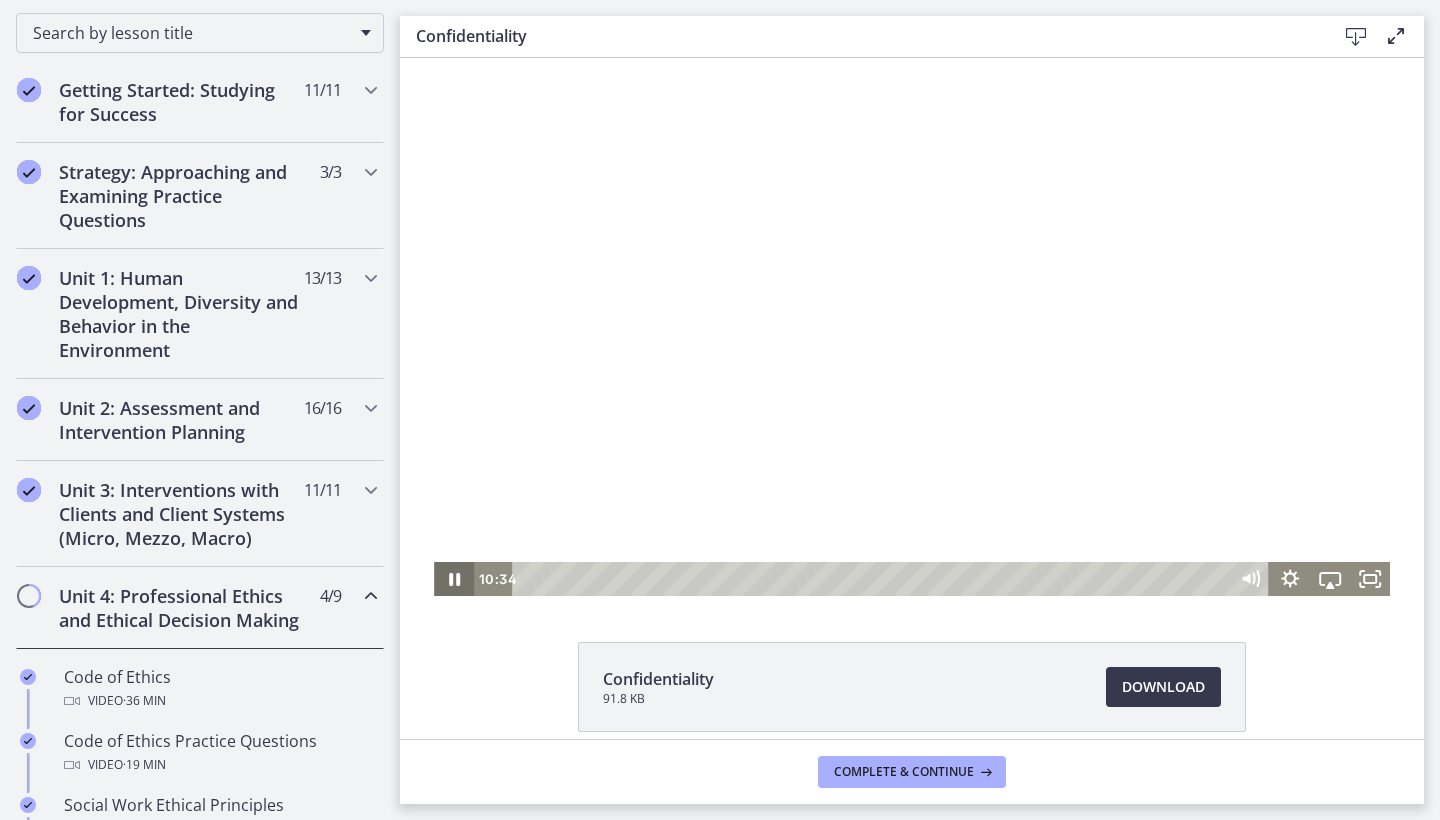 click 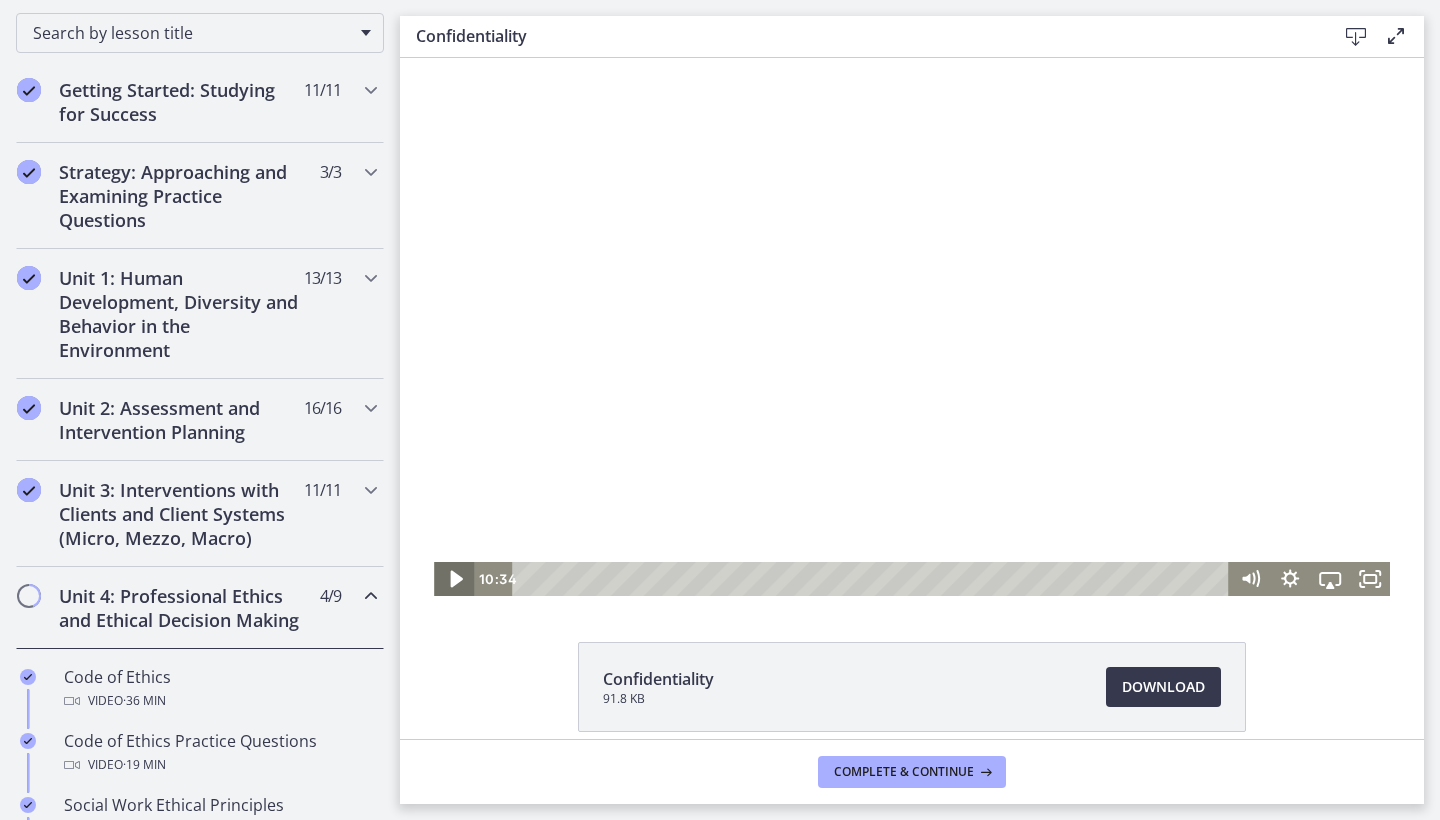 click 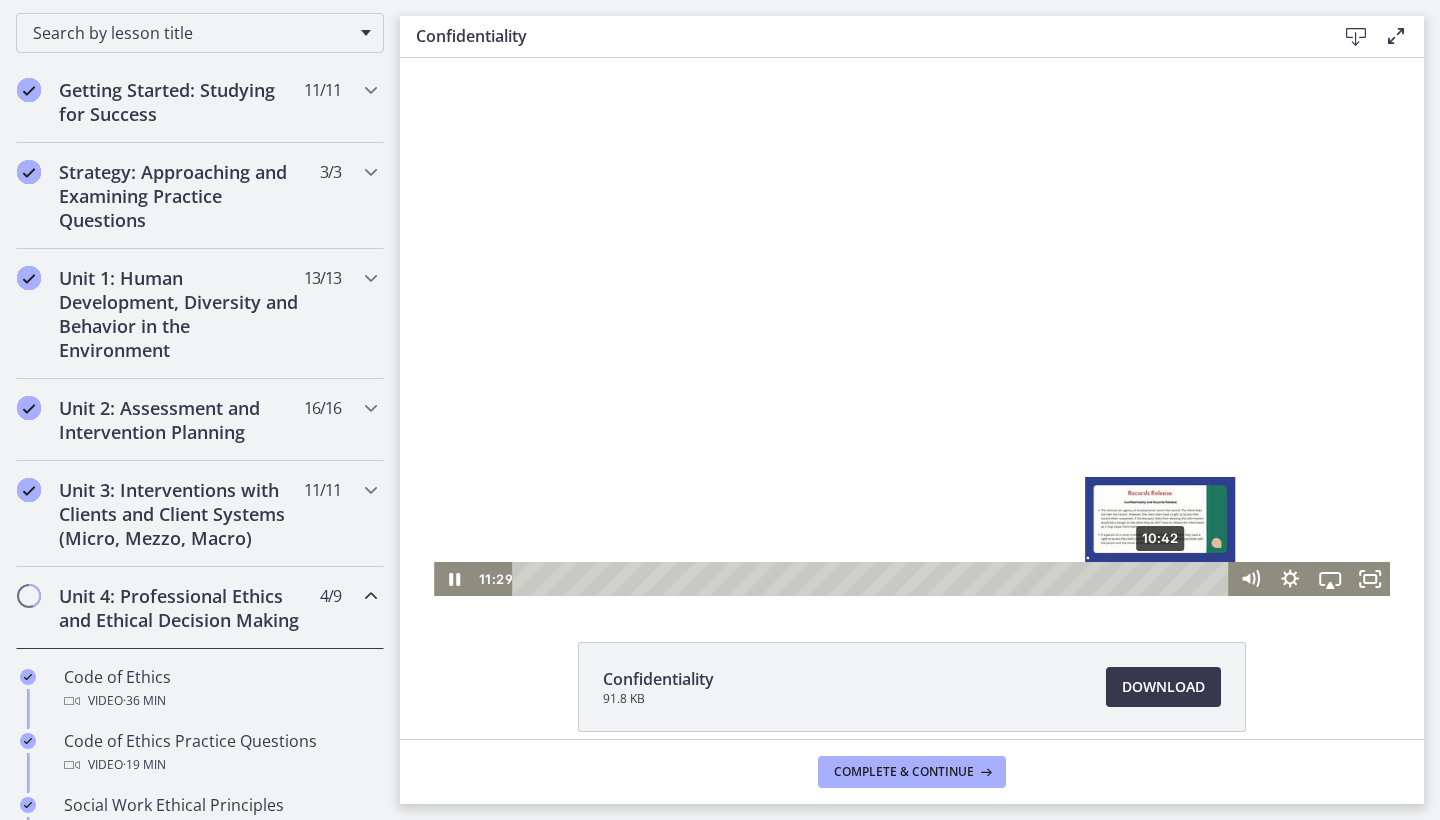 click on "10:42" at bounding box center [873, 579] 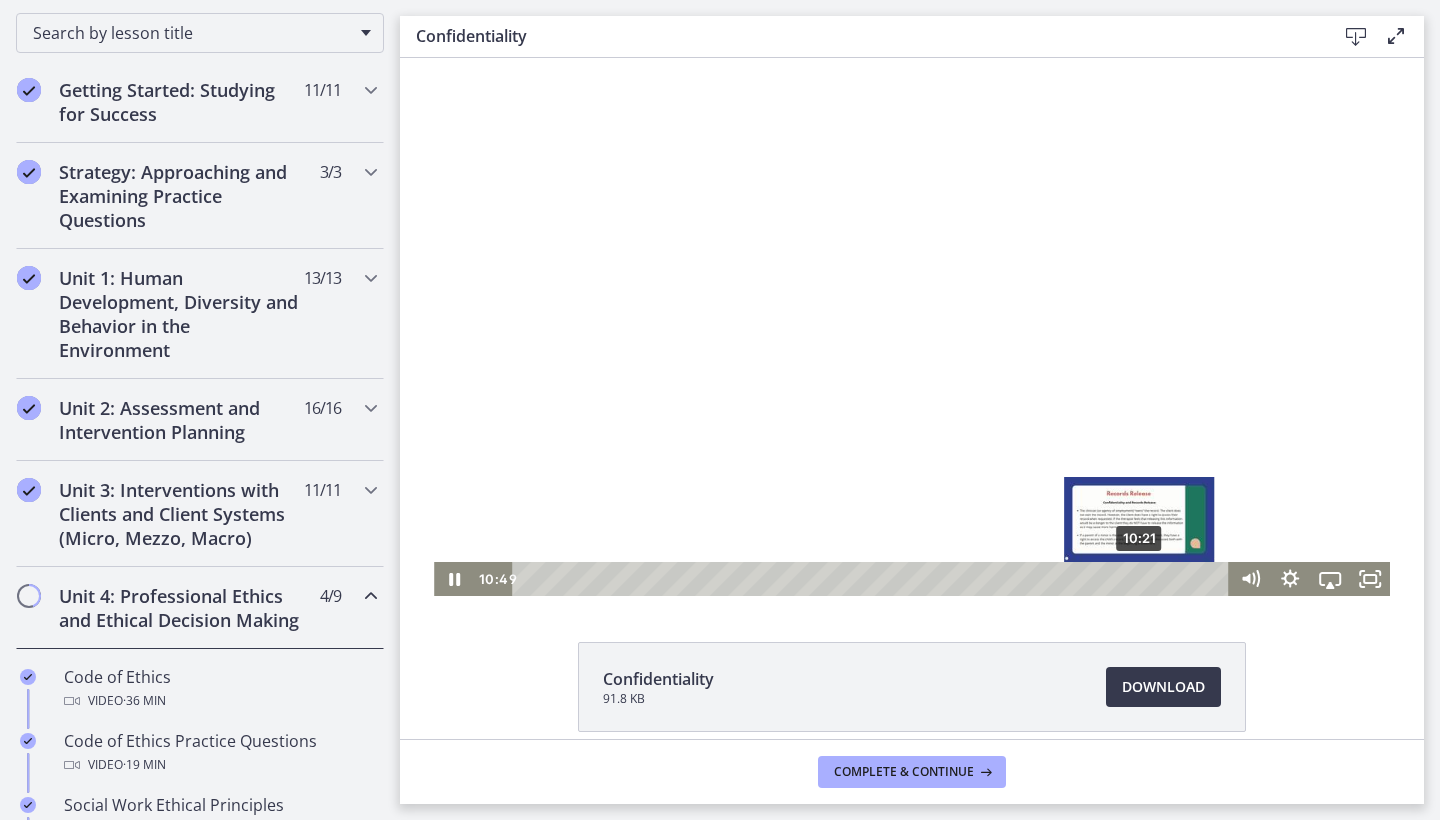 click on "10:21" at bounding box center [873, 579] 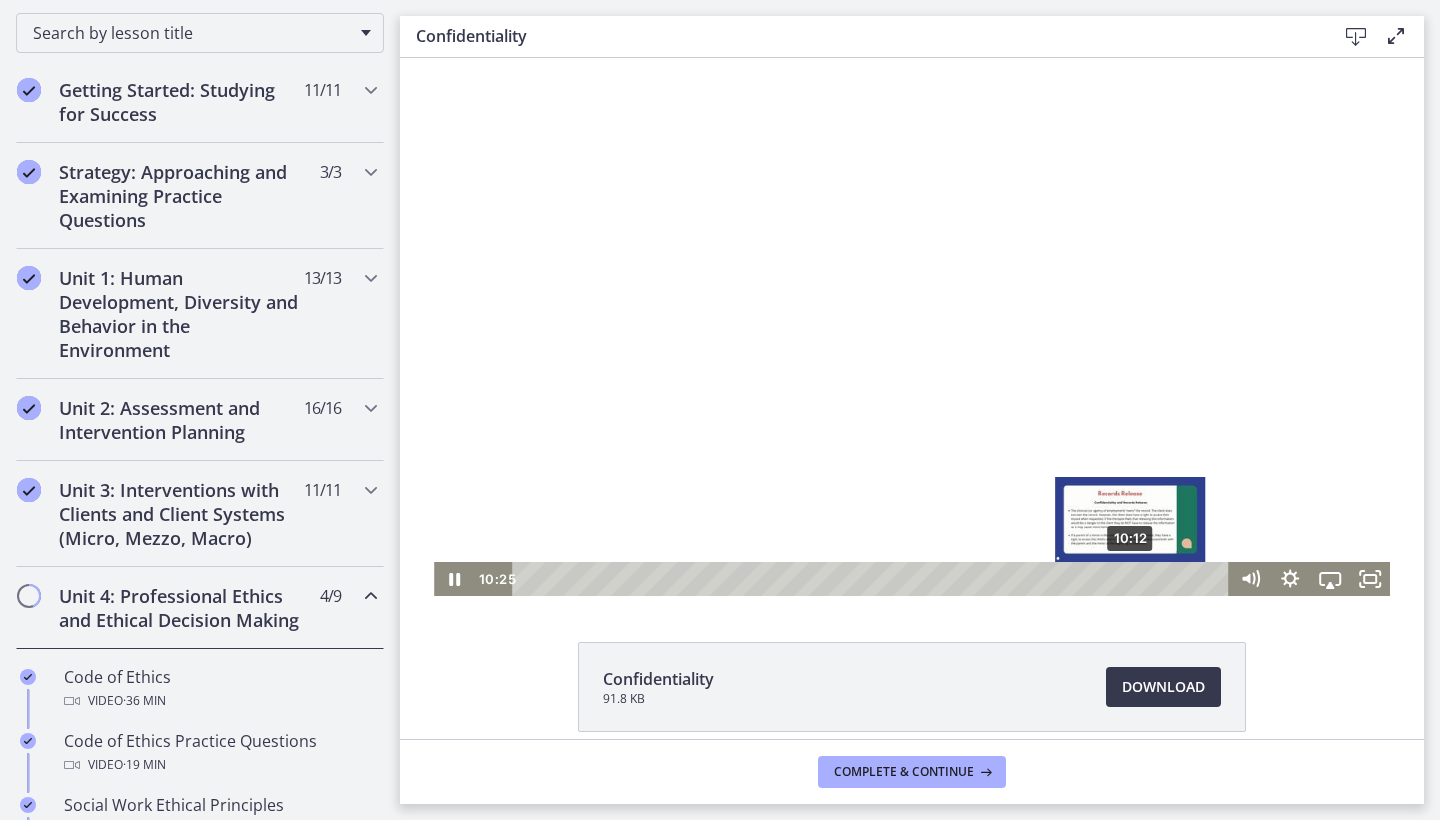 click on "10:12" at bounding box center (873, 579) 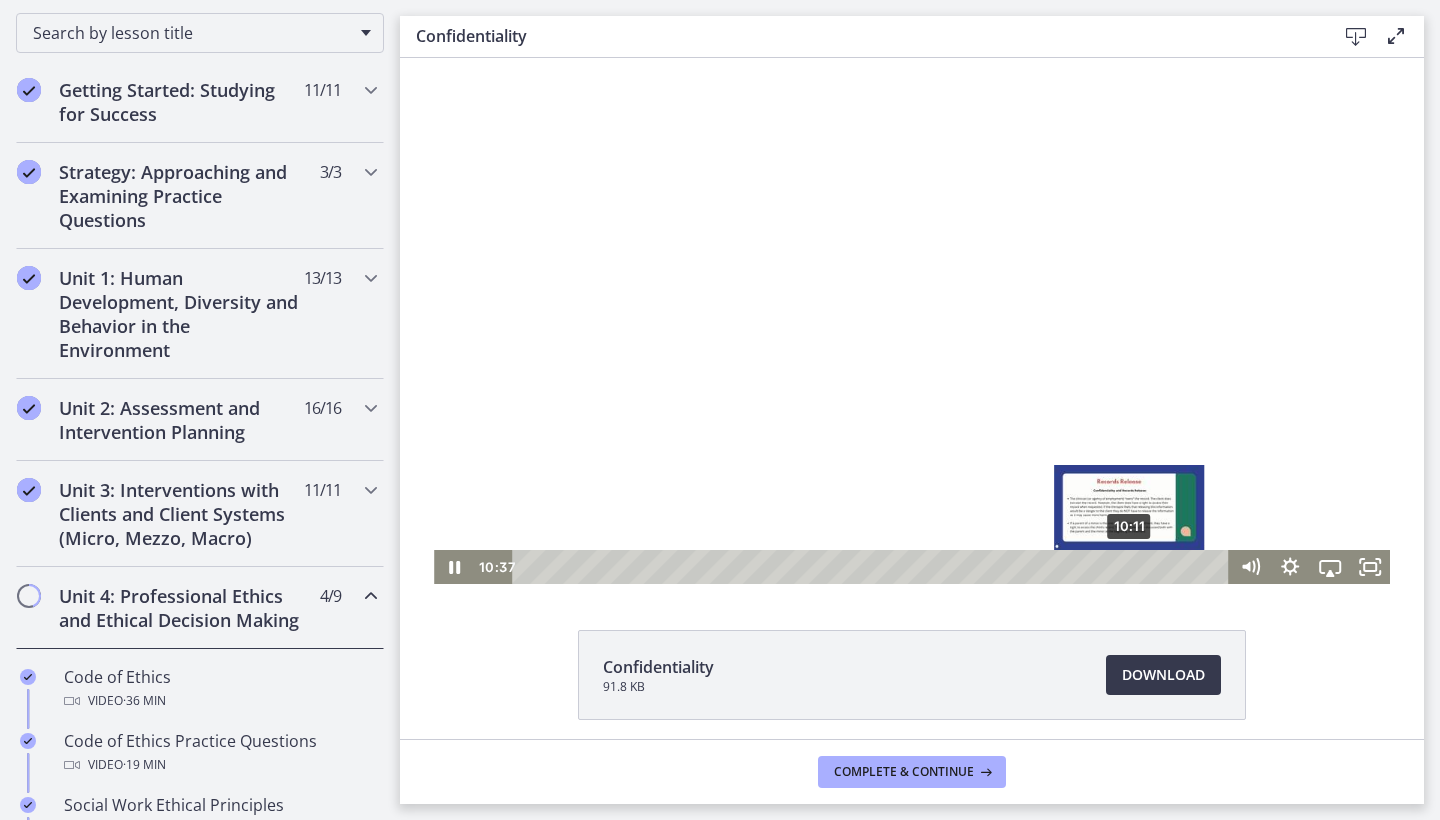 scroll, scrollTop: 0, scrollLeft: 0, axis: both 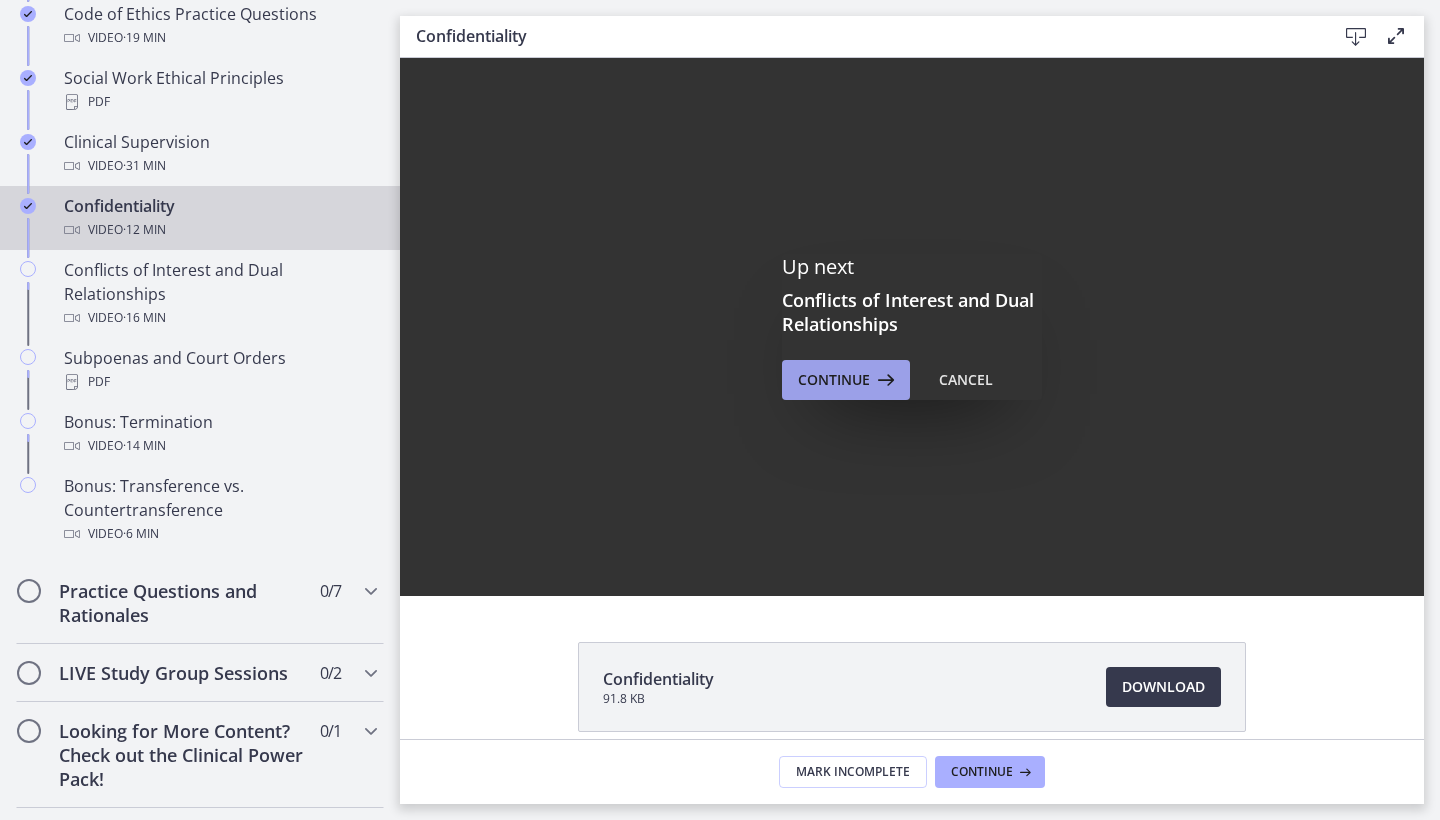 click on "Continue" at bounding box center (834, 380) 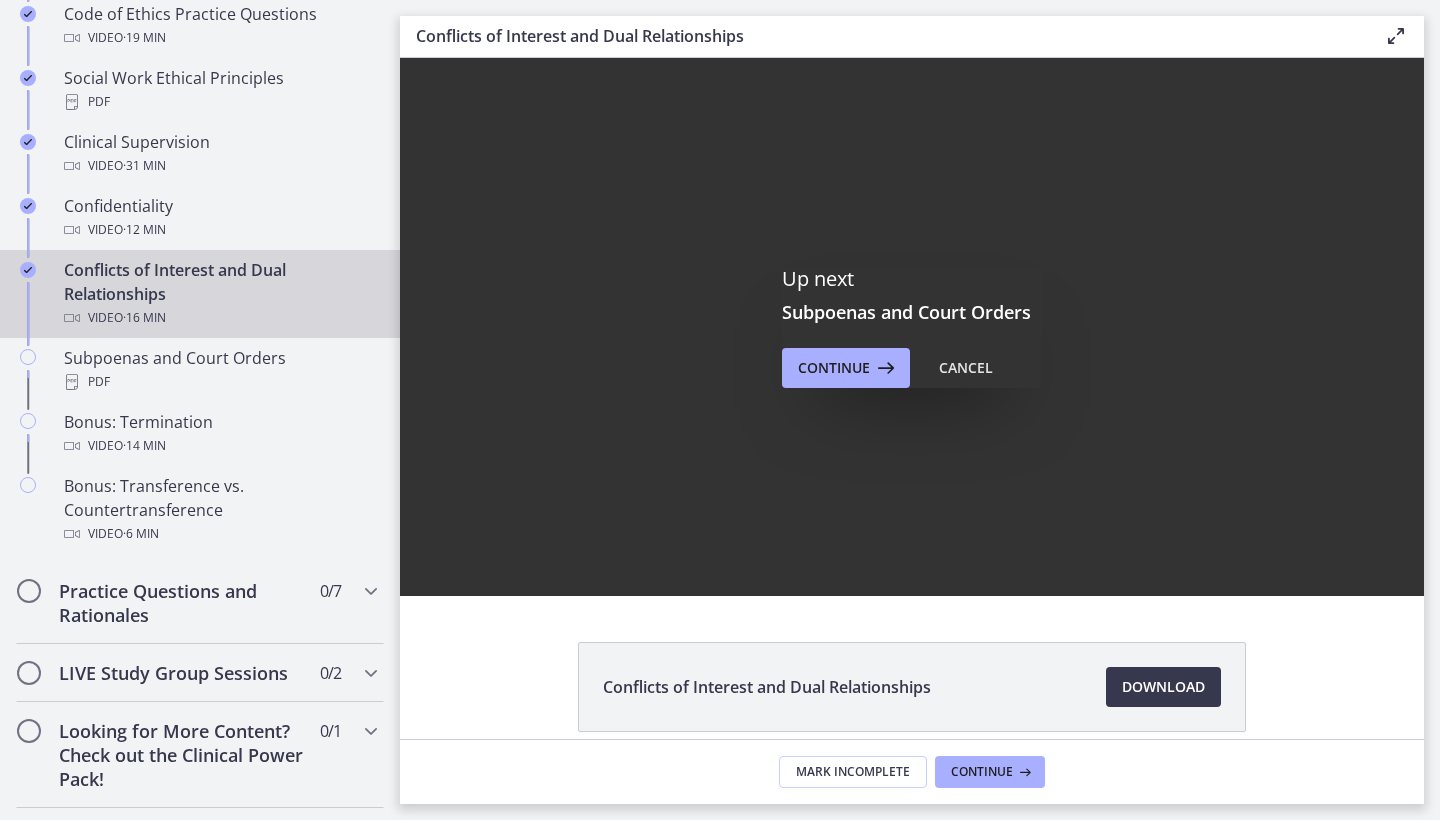 scroll, scrollTop: 0, scrollLeft: 0, axis: both 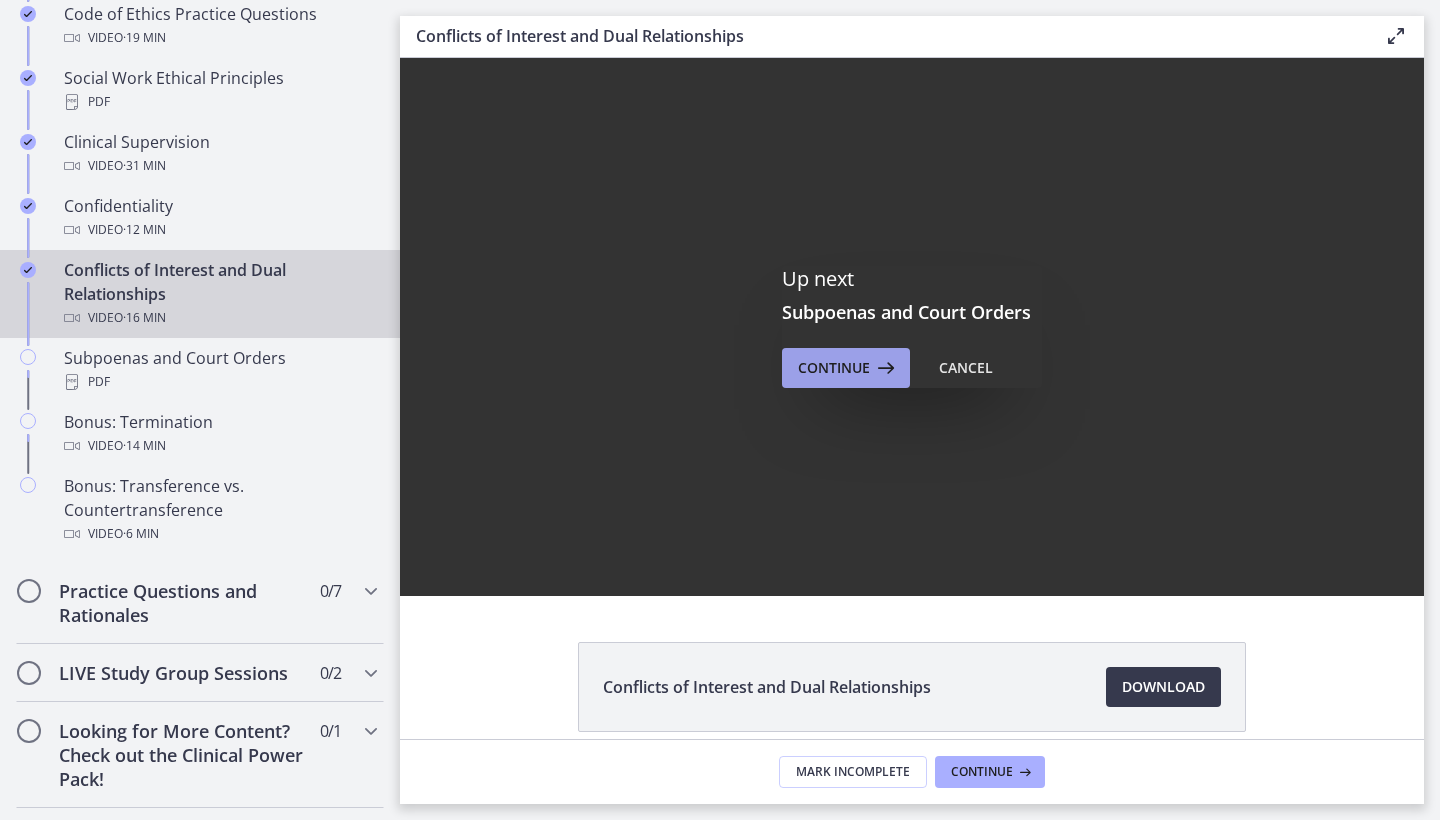 click on "Continue" at bounding box center [846, 368] 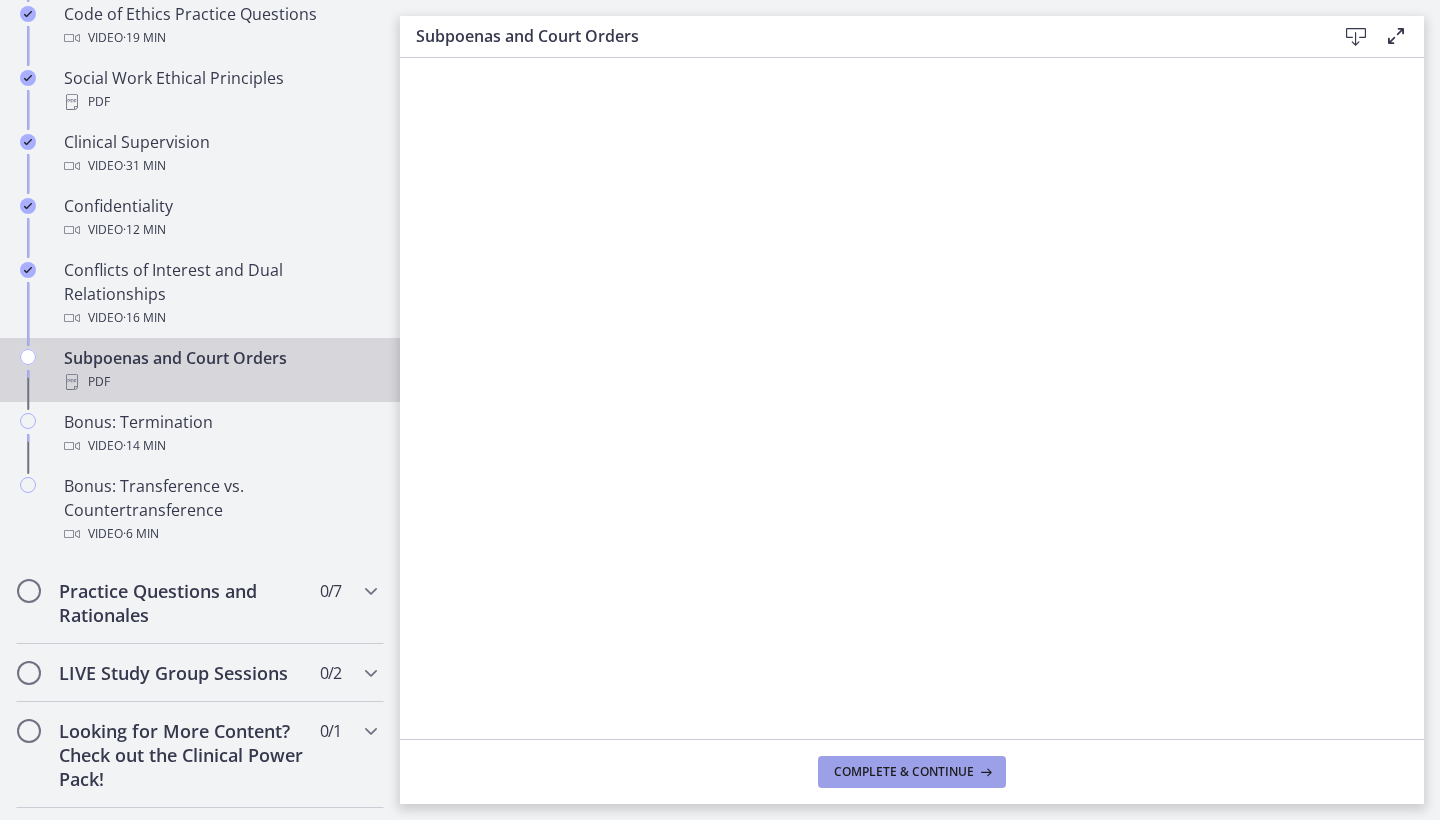 click on "Complete & continue" at bounding box center (904, 772) 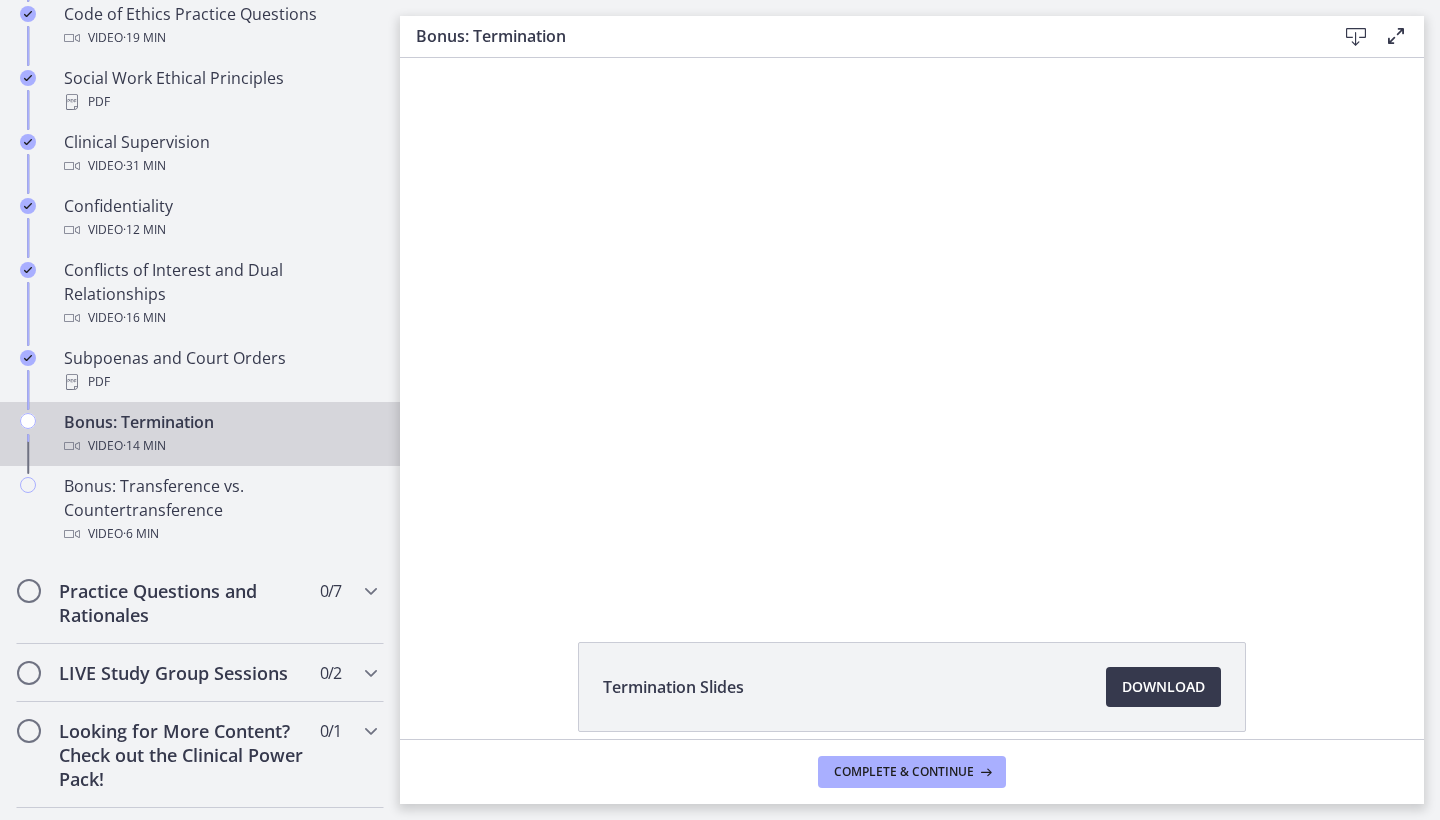 scroll, scrollTop: 0, scrollLeft: 0, axis: both 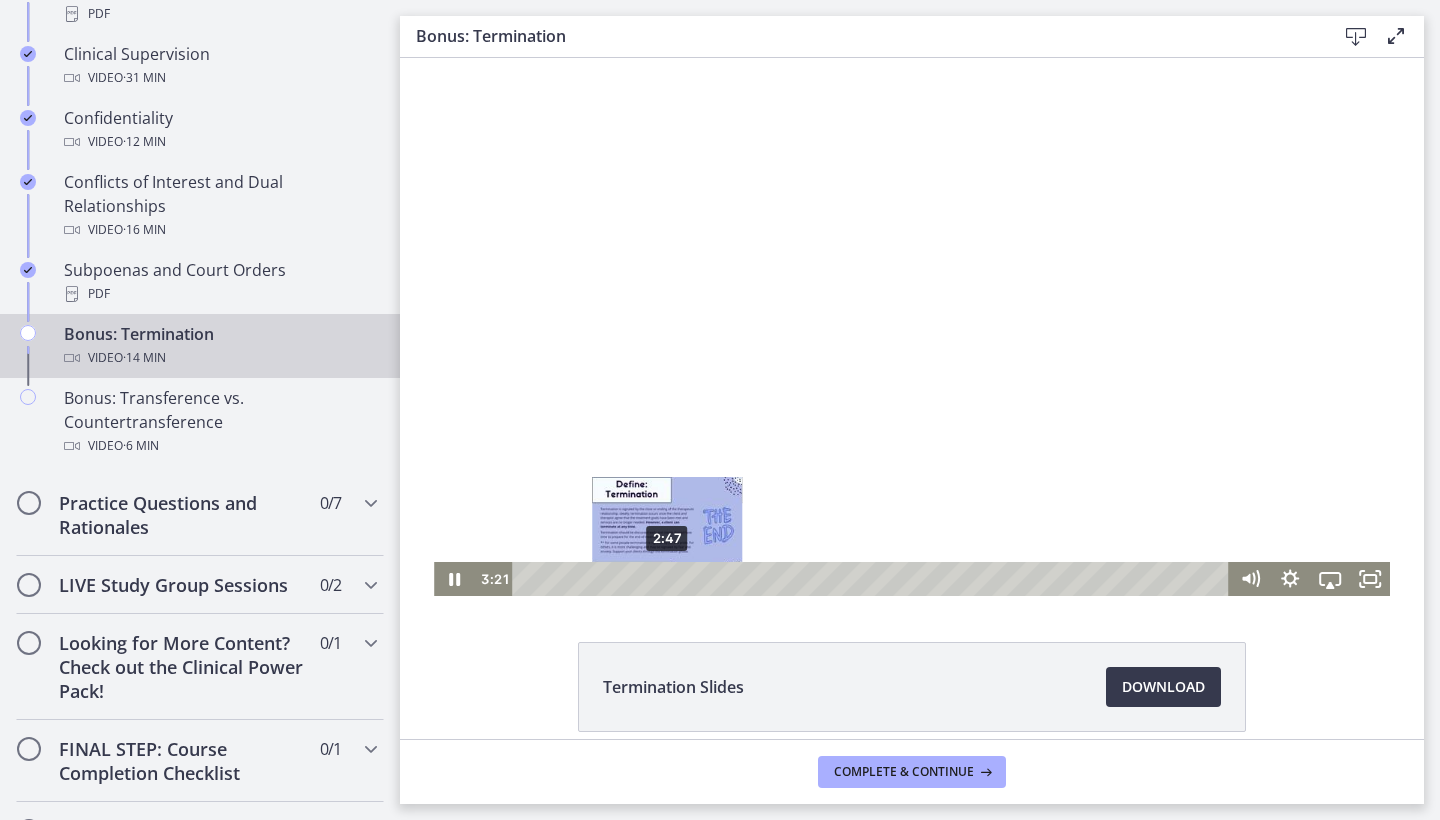 click on "2:47" at bounding box center (873, 579) 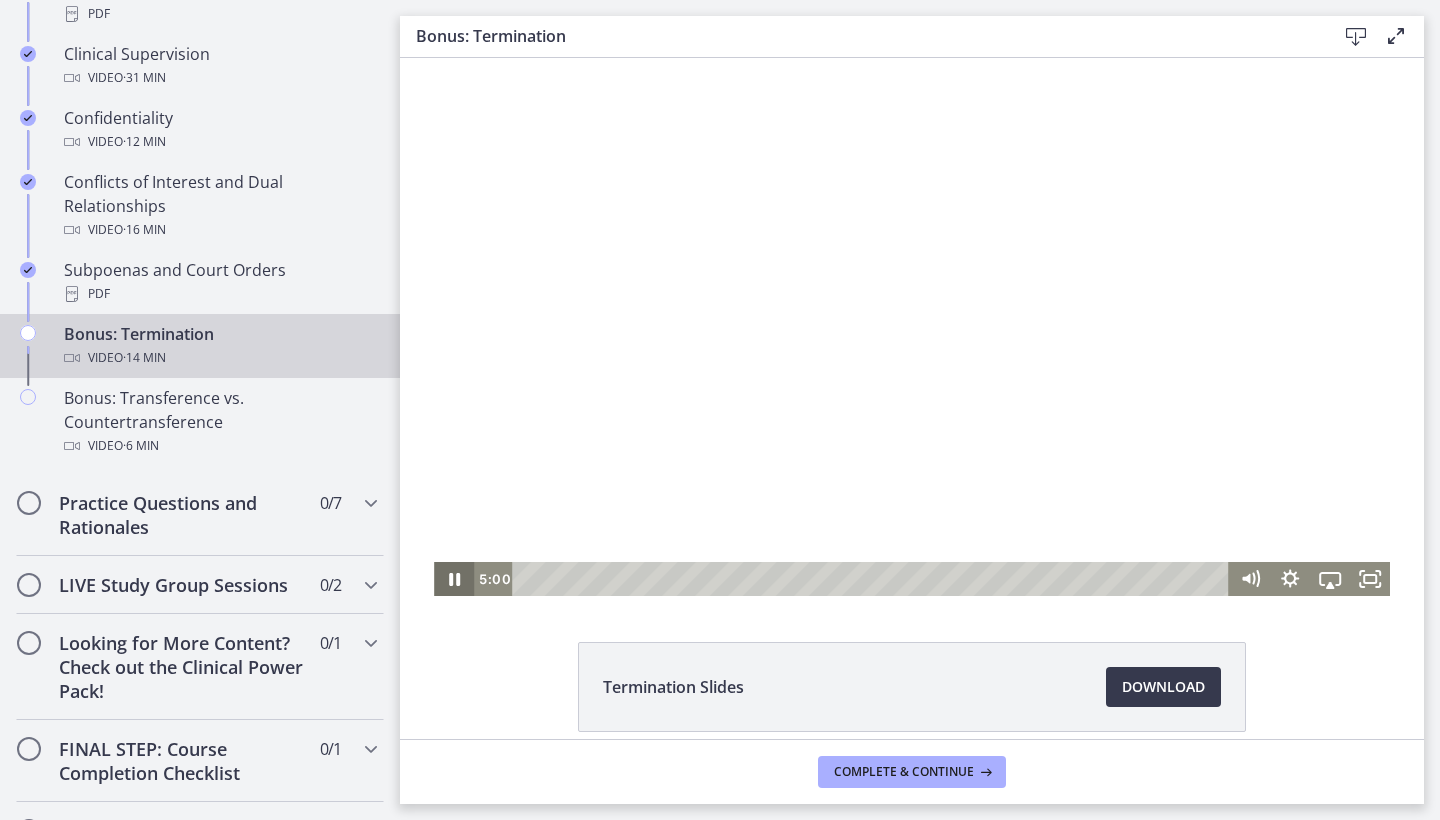 click 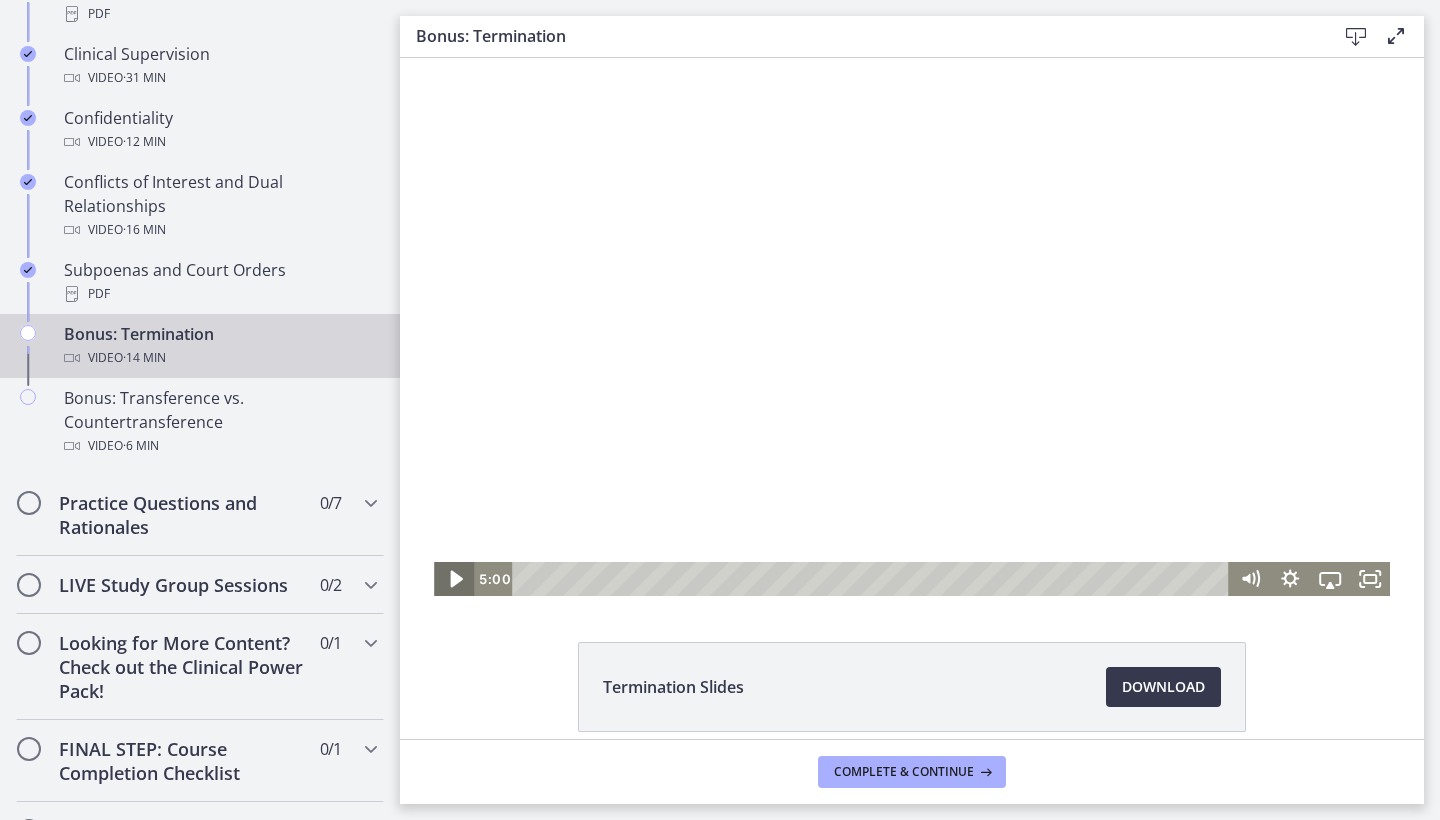 click 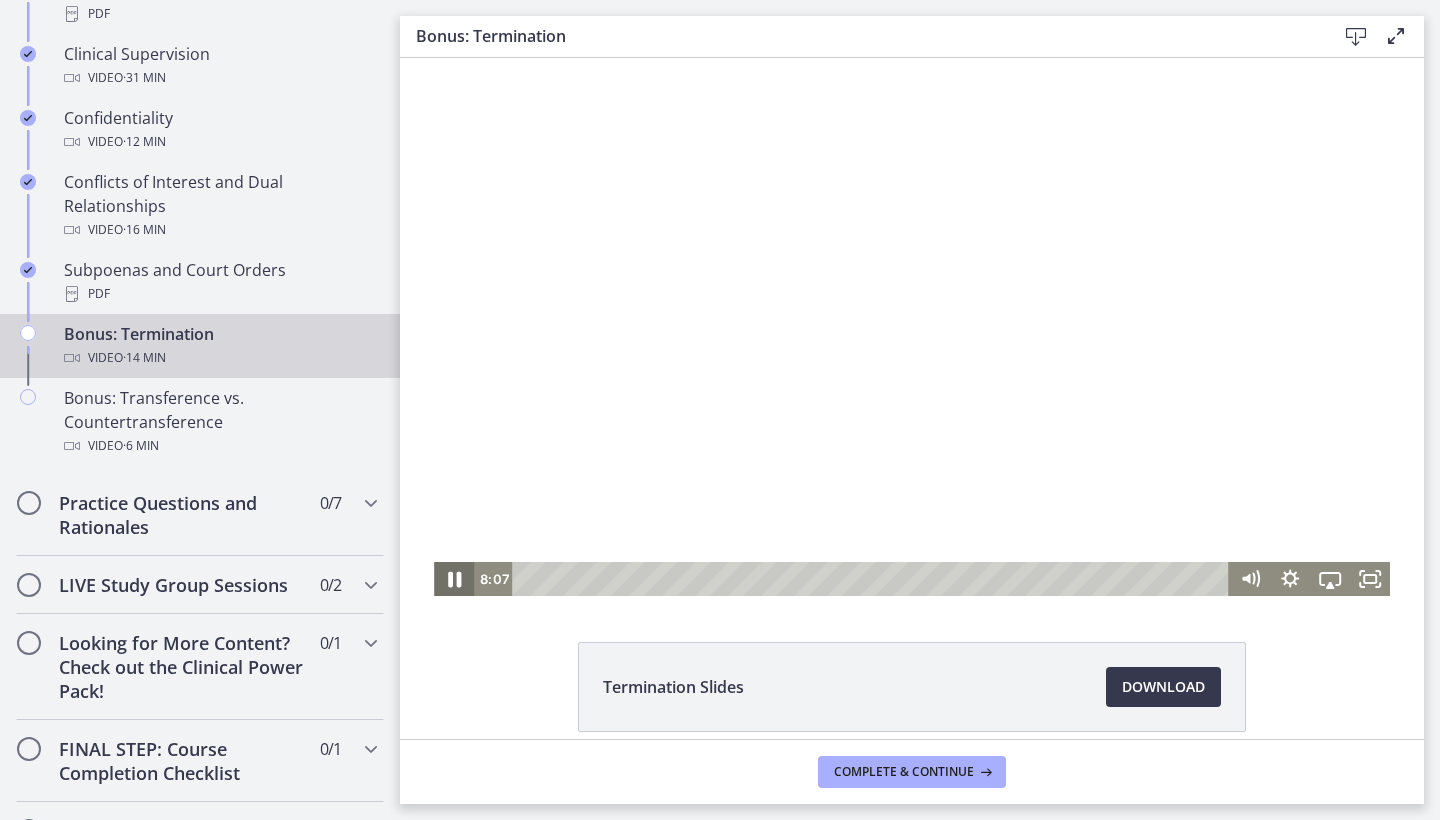 click 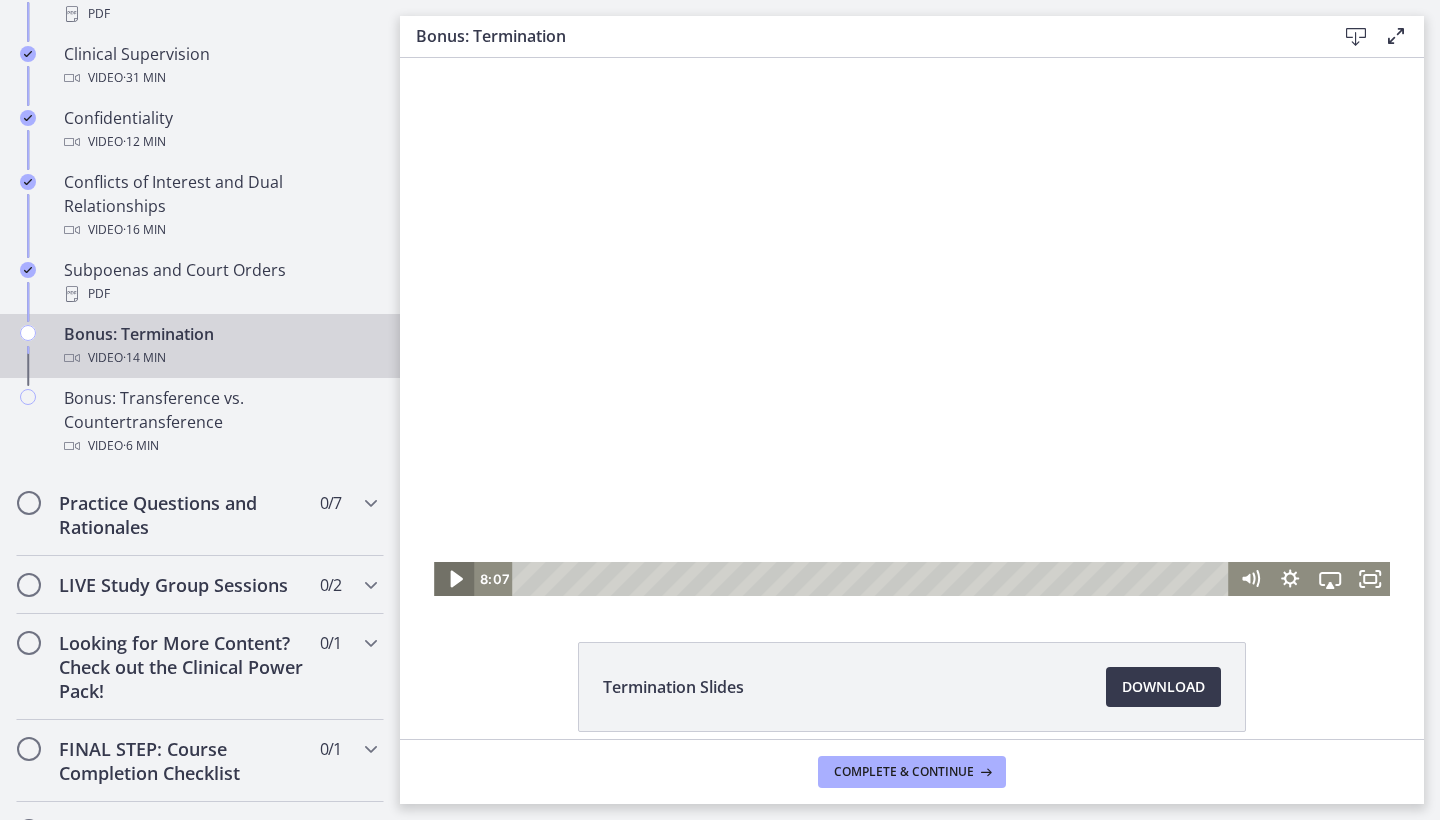 click 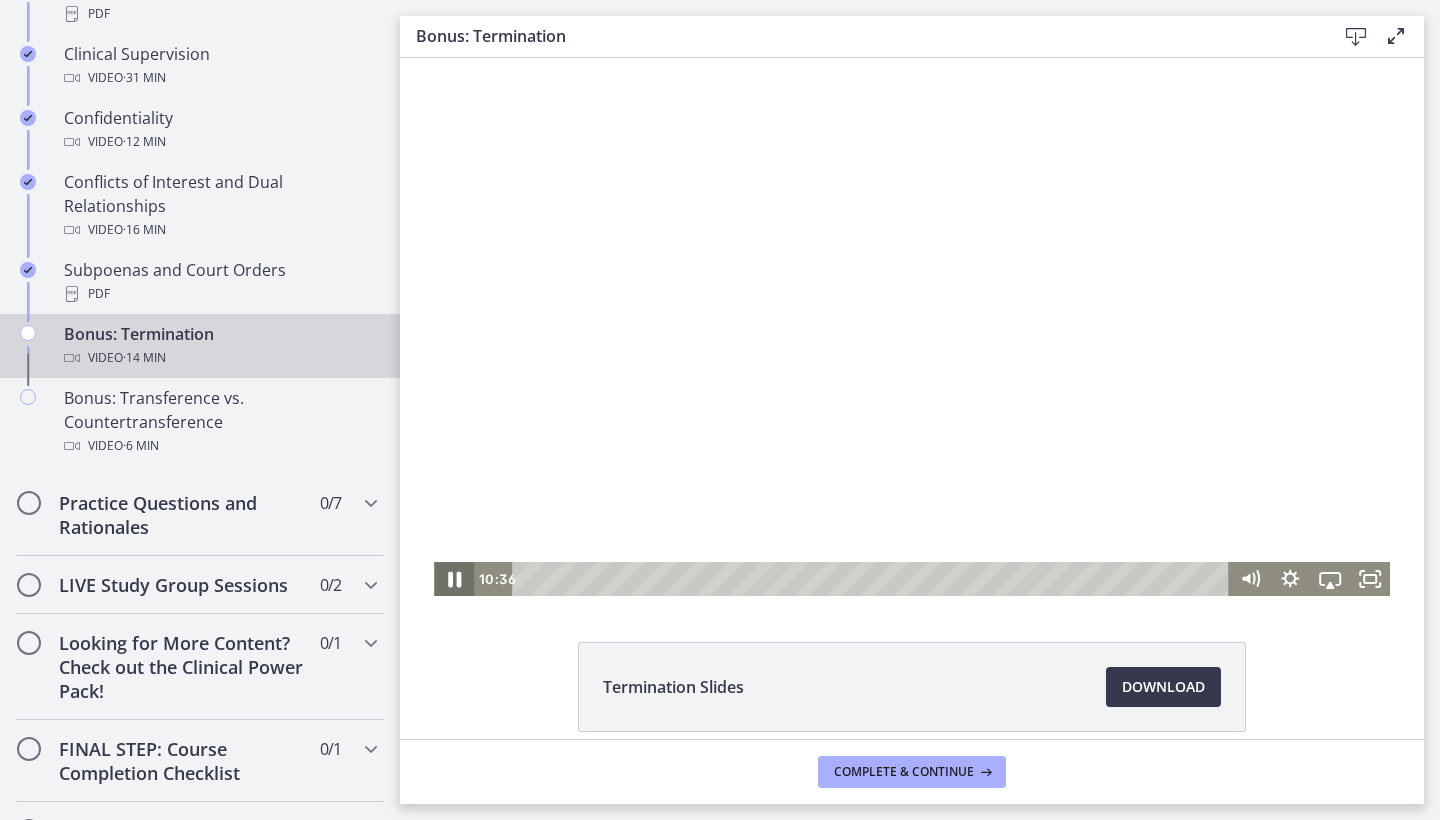 click 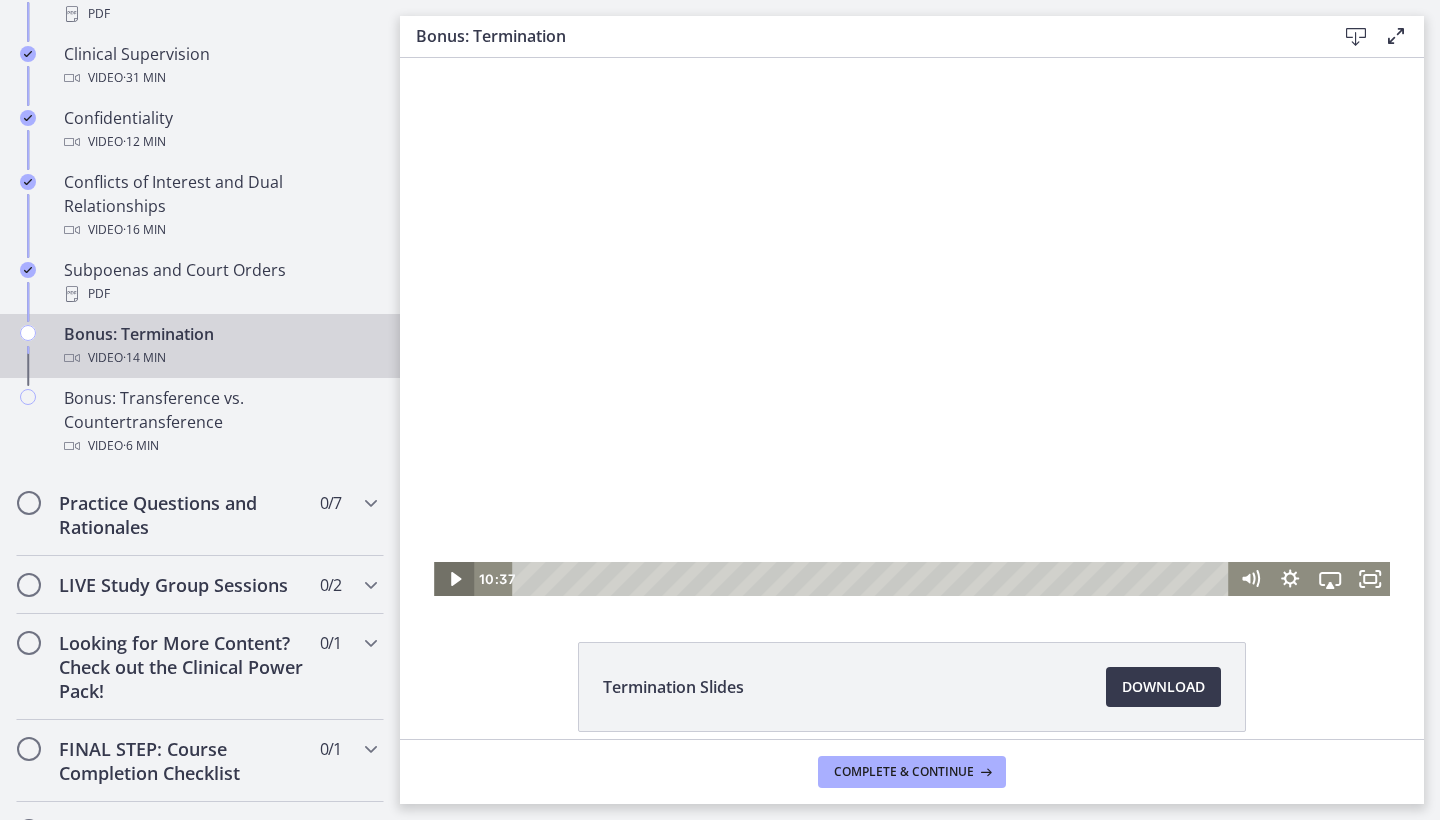 click 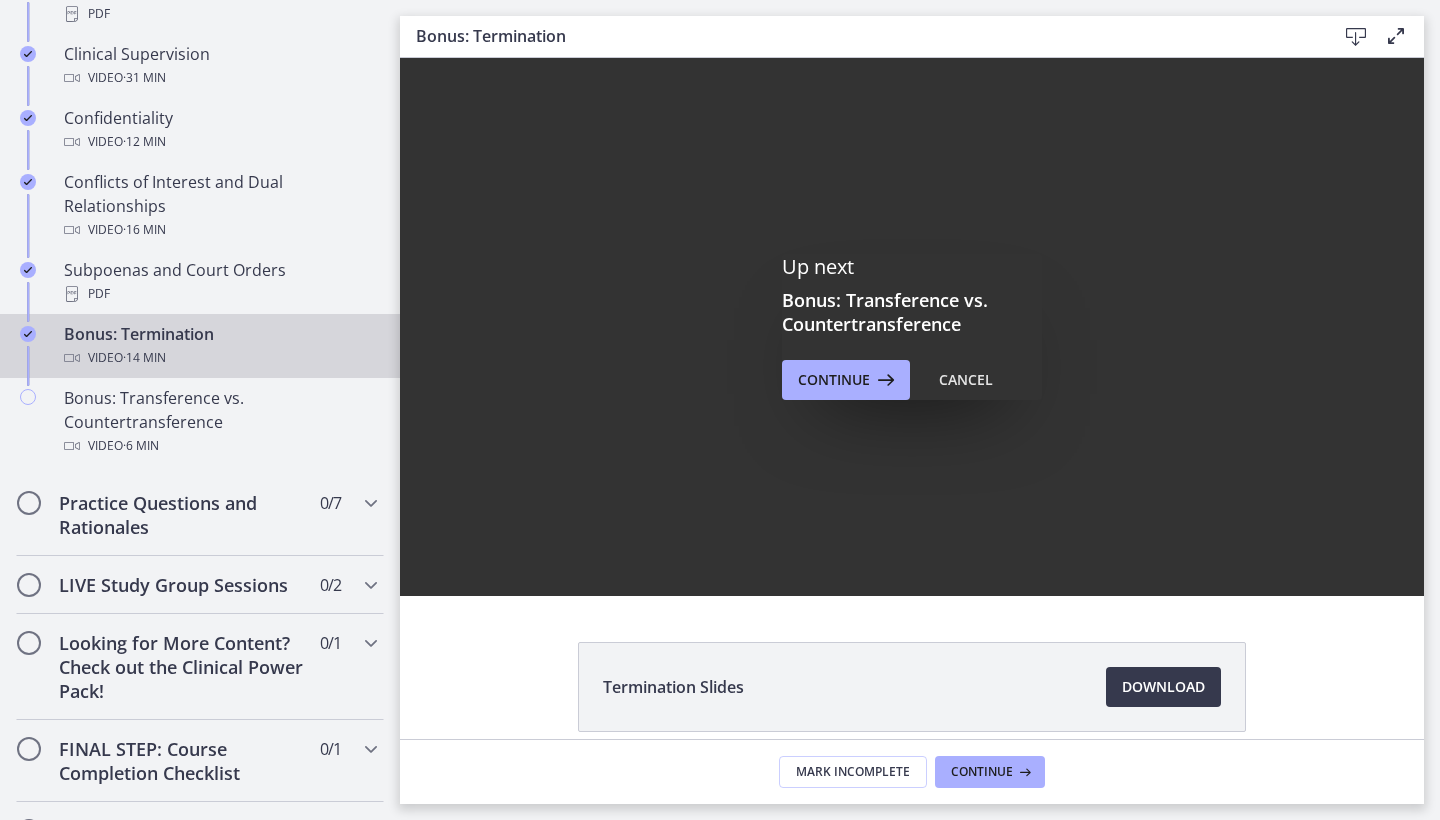 scroll, scrollTop: 0, scrollLeft: 0, axis: both 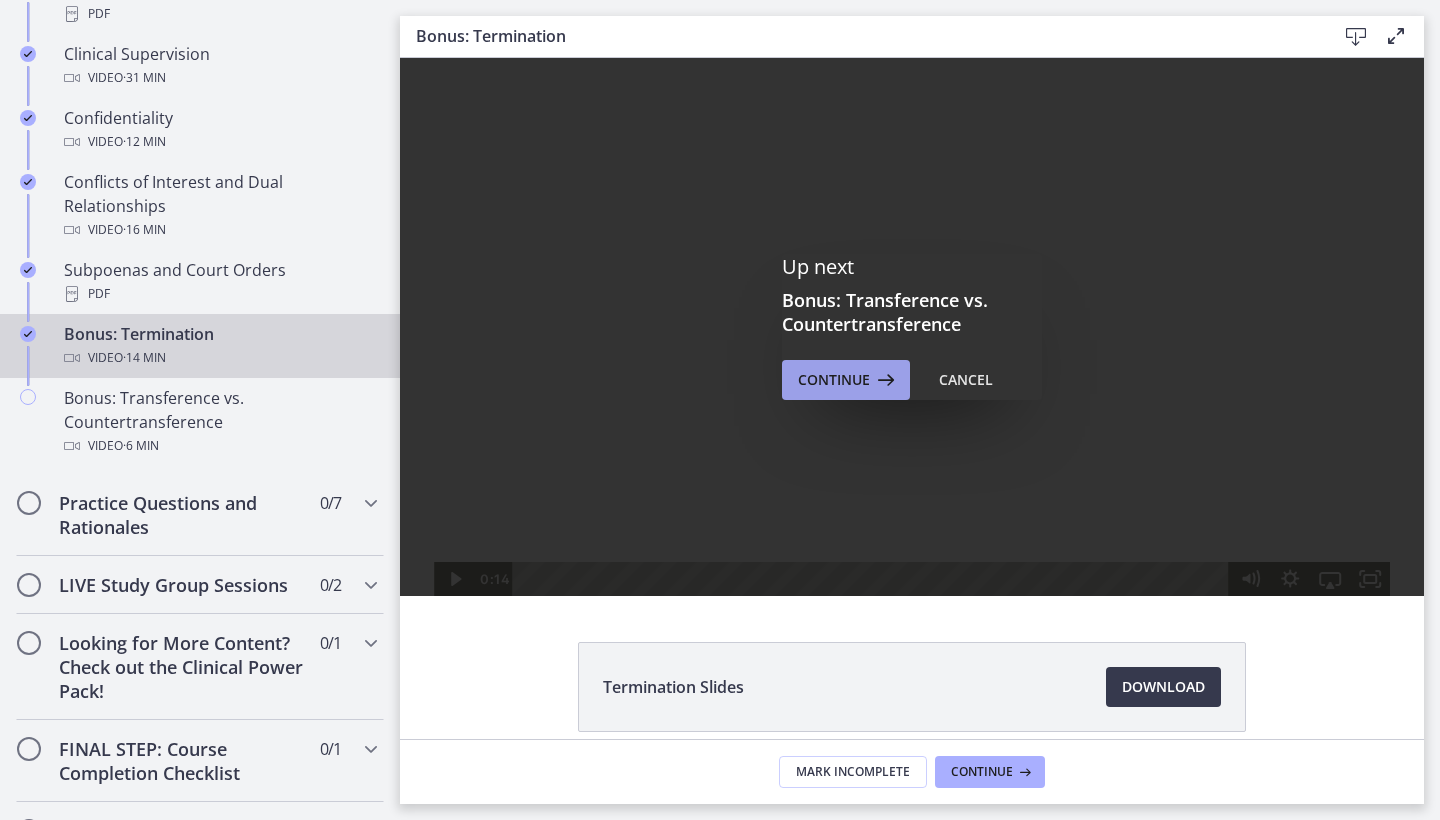click on "Continue" at bounding box center (834, 380) 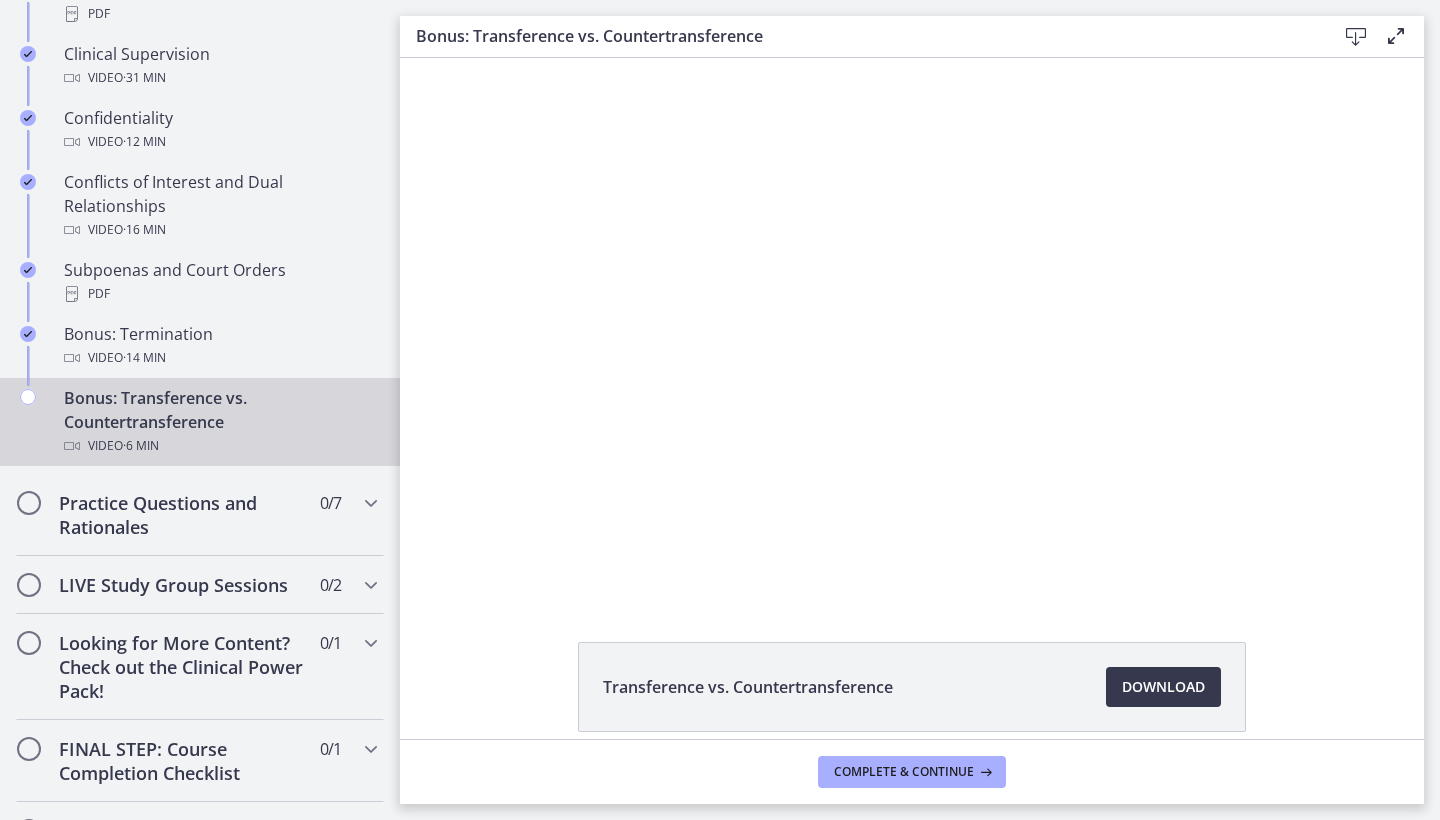 scroll, scrollTop: 0, scrollLeft: 0, axis: both 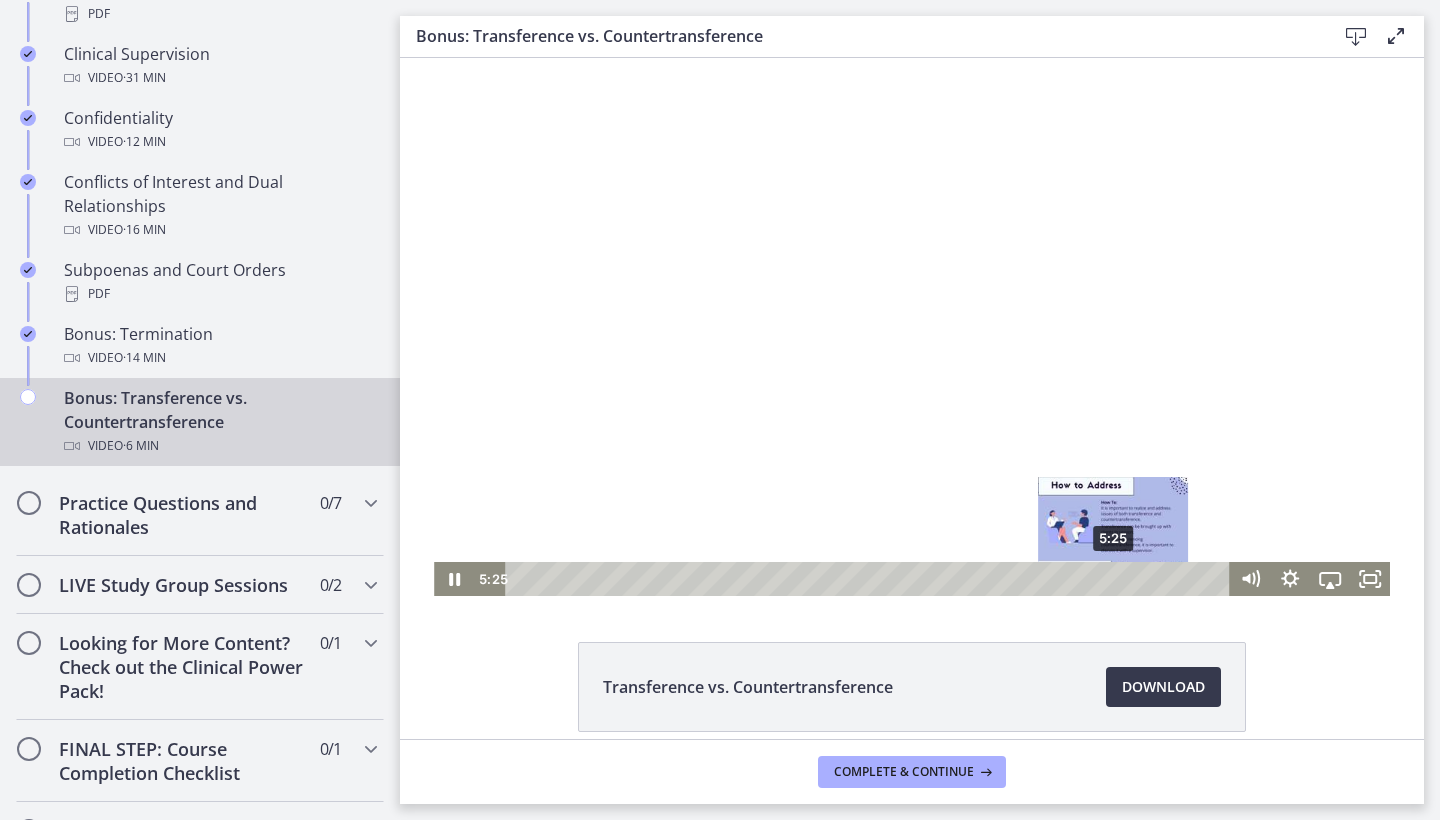 click on "5:25" at bounding box center [871, 579] 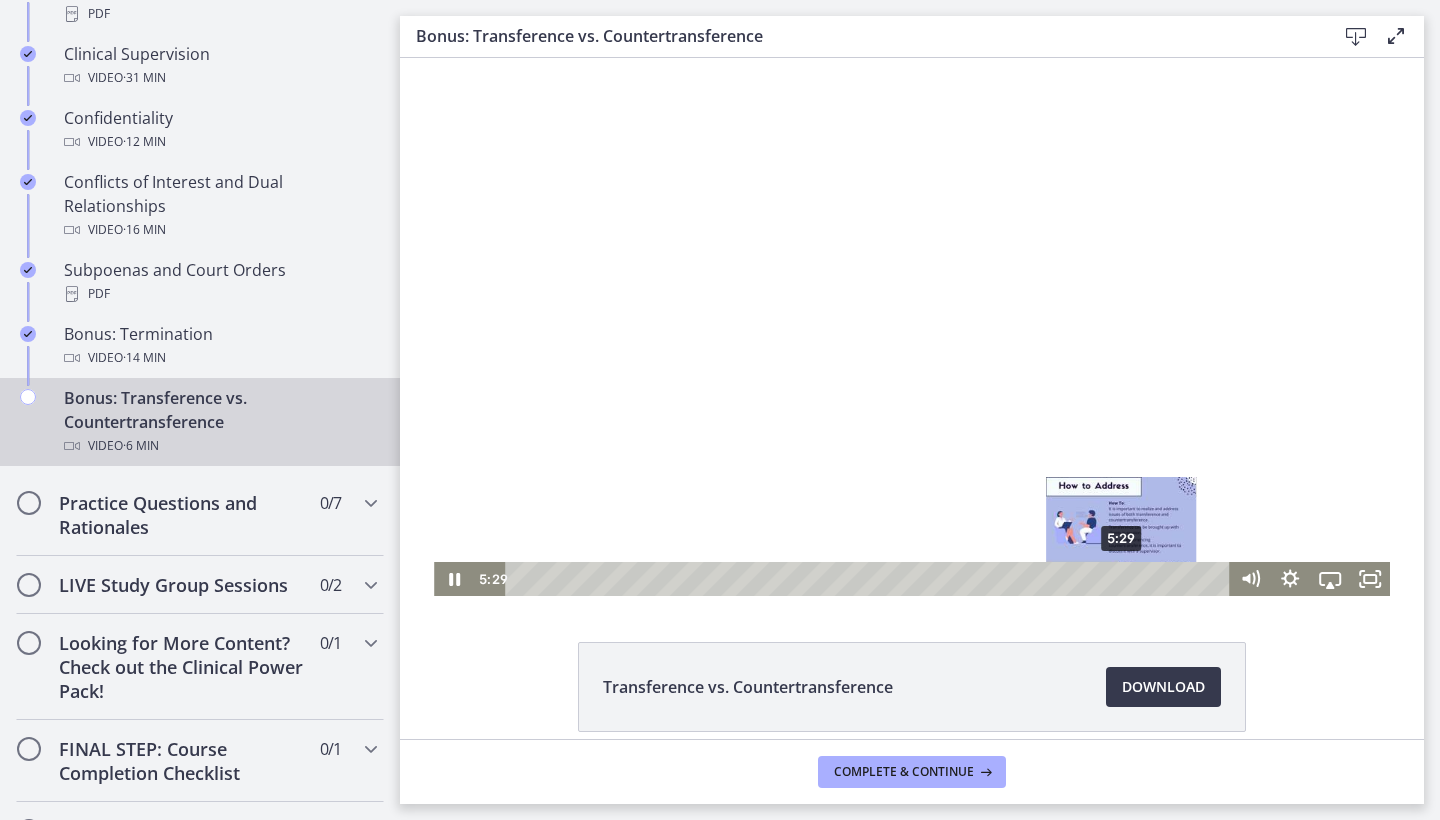 click on "5:29" at bounding box center (871, 579) 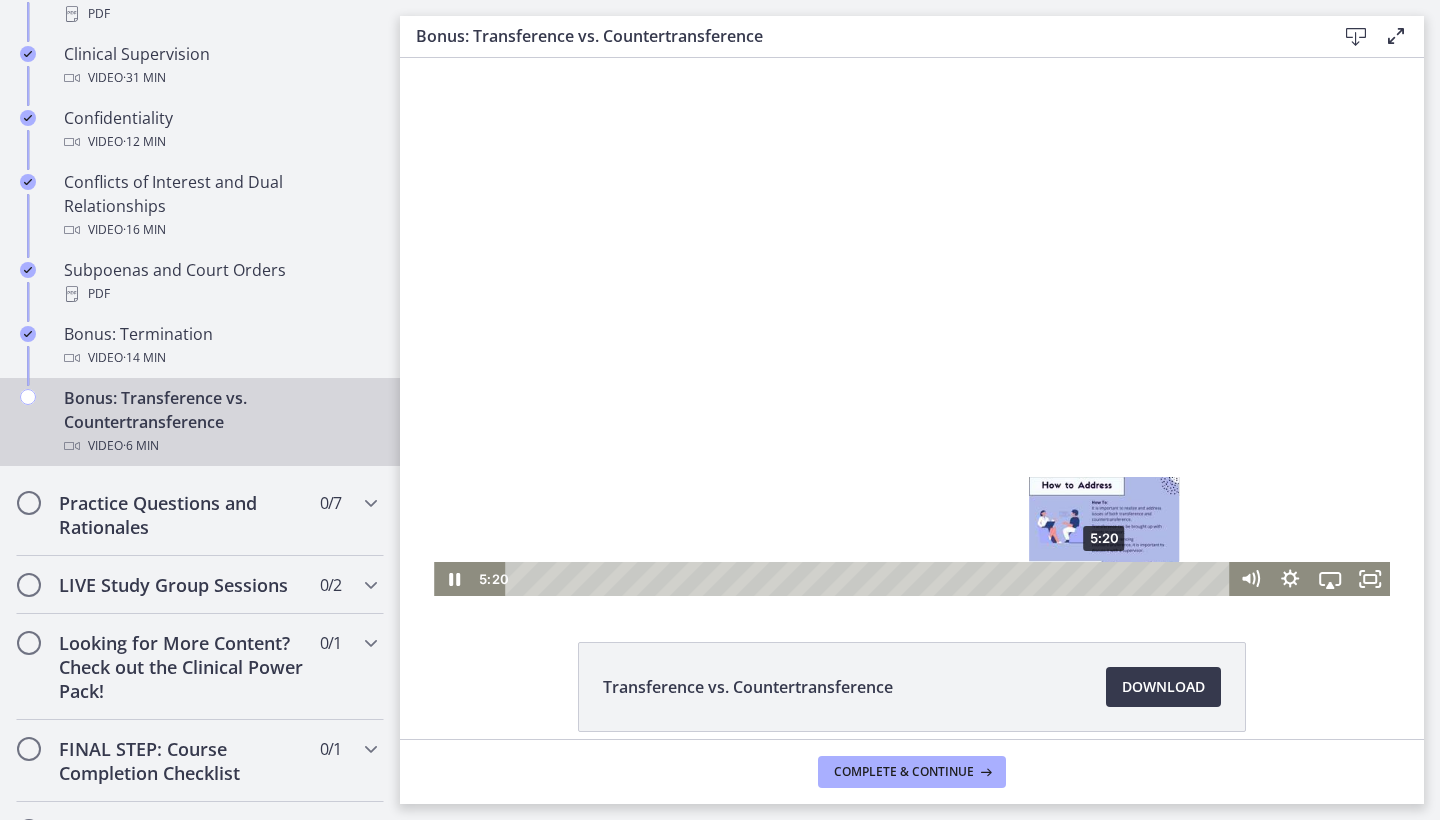 click on "5:20" at bounding box center [871, 579] 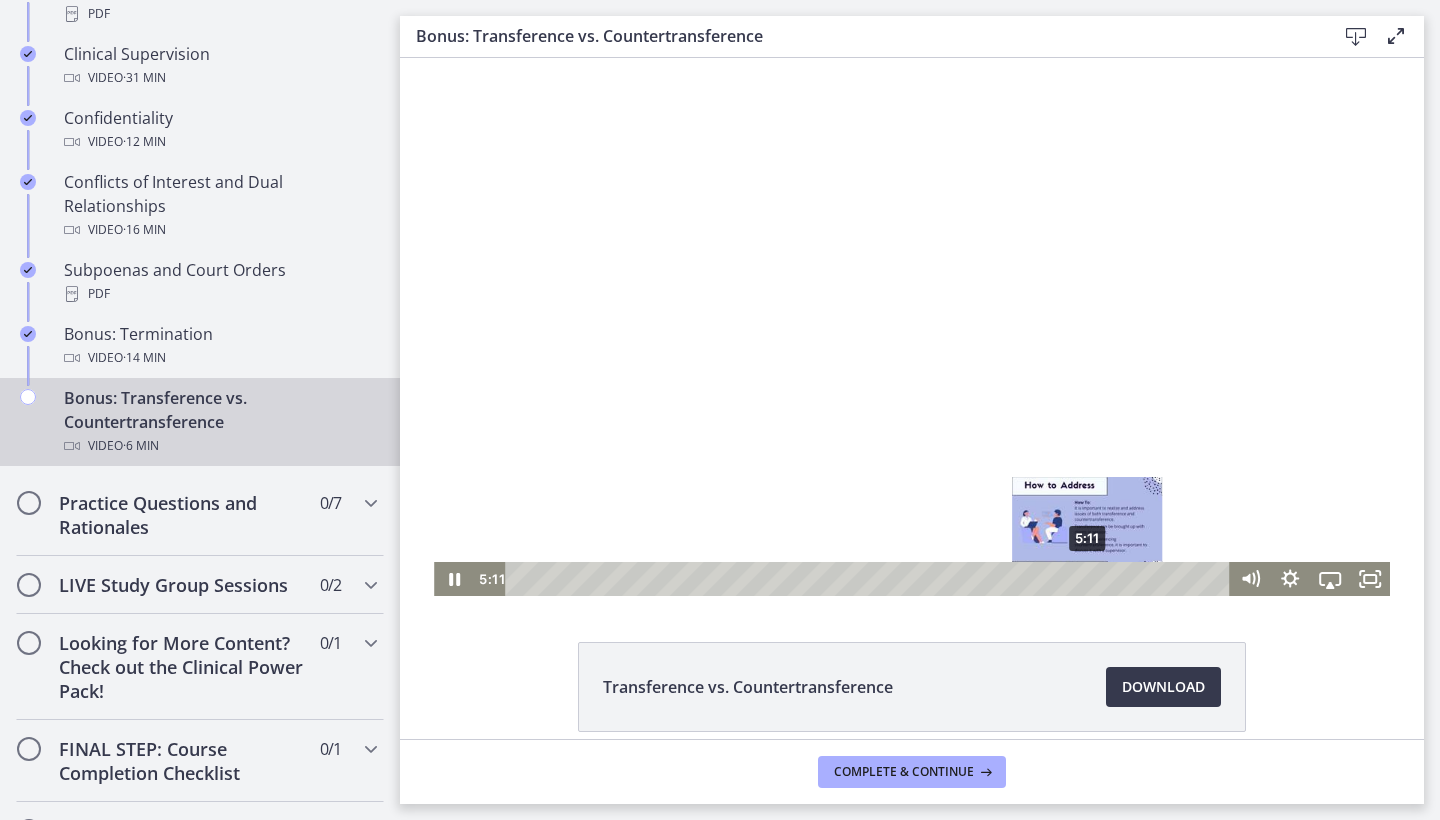 click on "5:11" at bounding box center [871, 579] 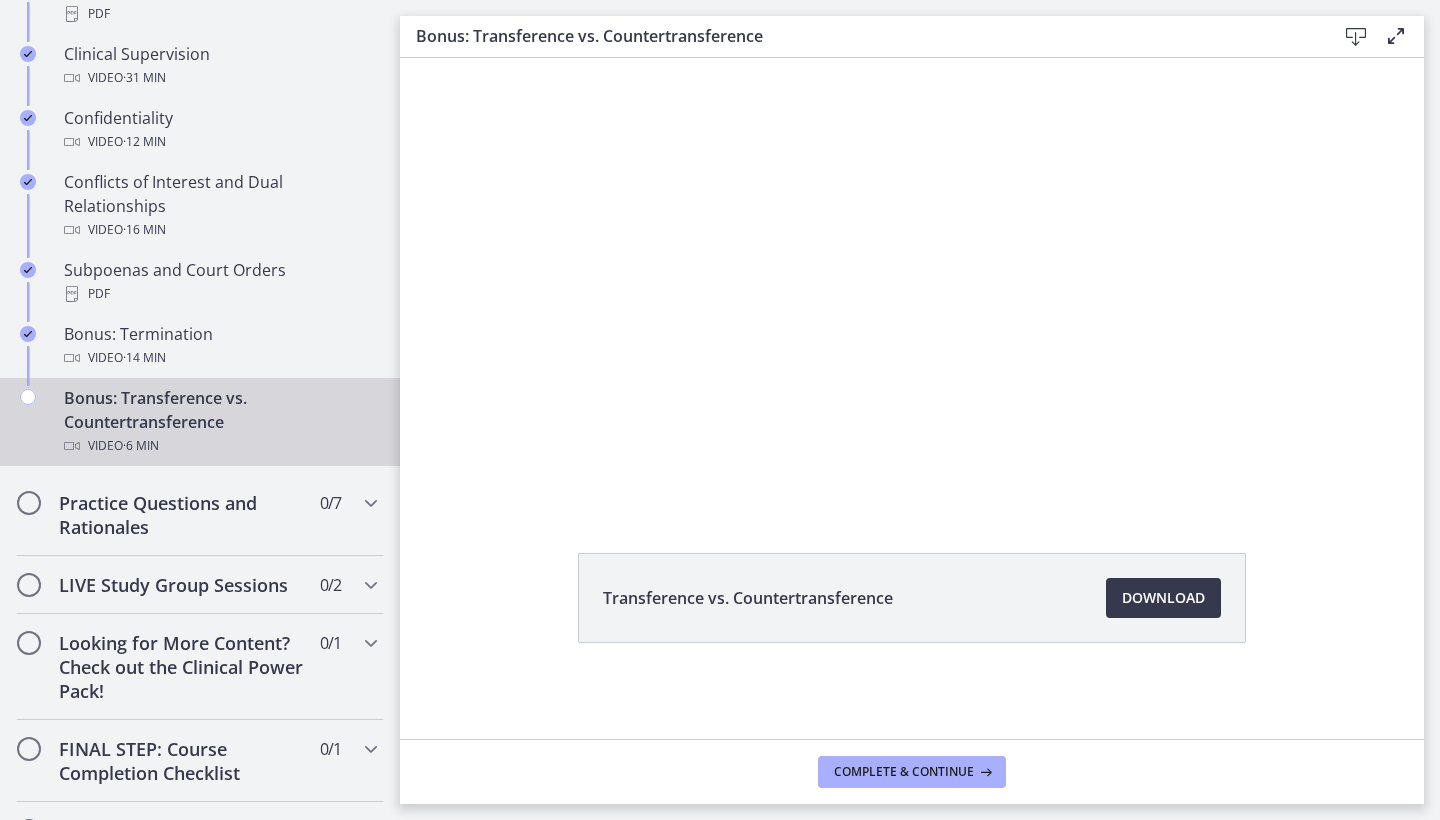 scroll, scrollTop: 96, scrollLeft: 0, axis: vertical 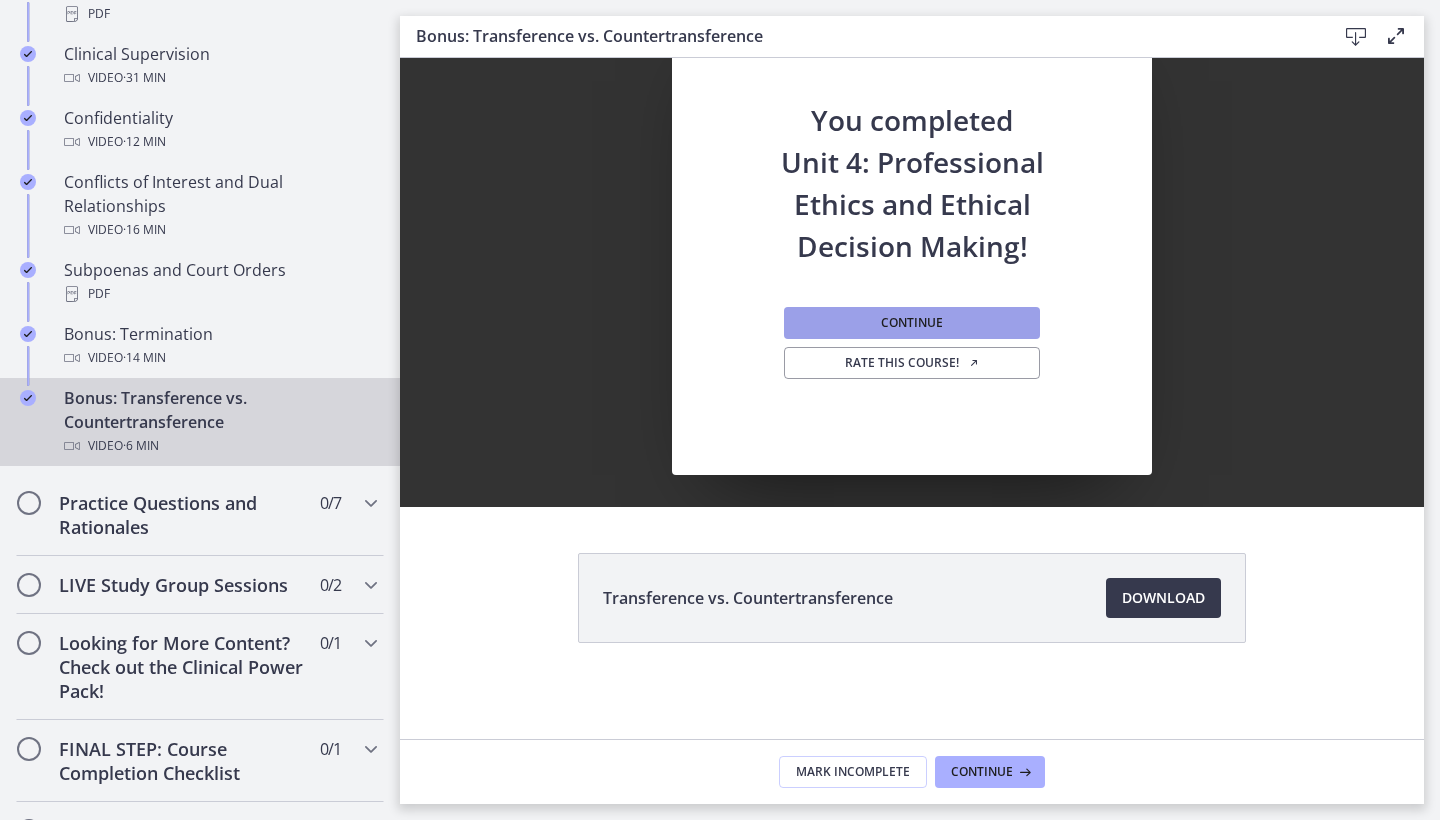 click on "Continue" at bounding box center (912, 323) 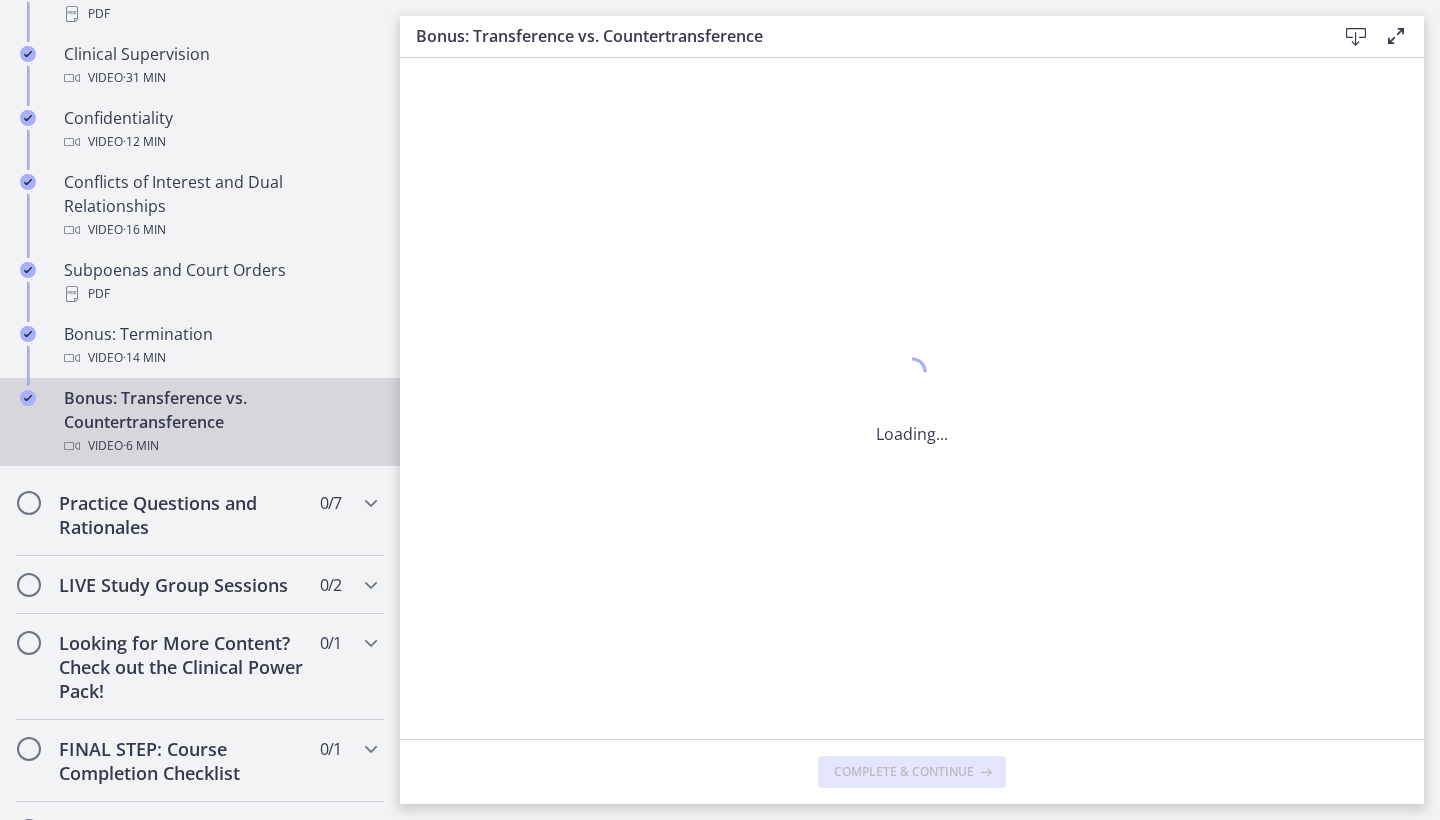 scroll, scrollTop: 0, scrollLeft: 0, axis: both 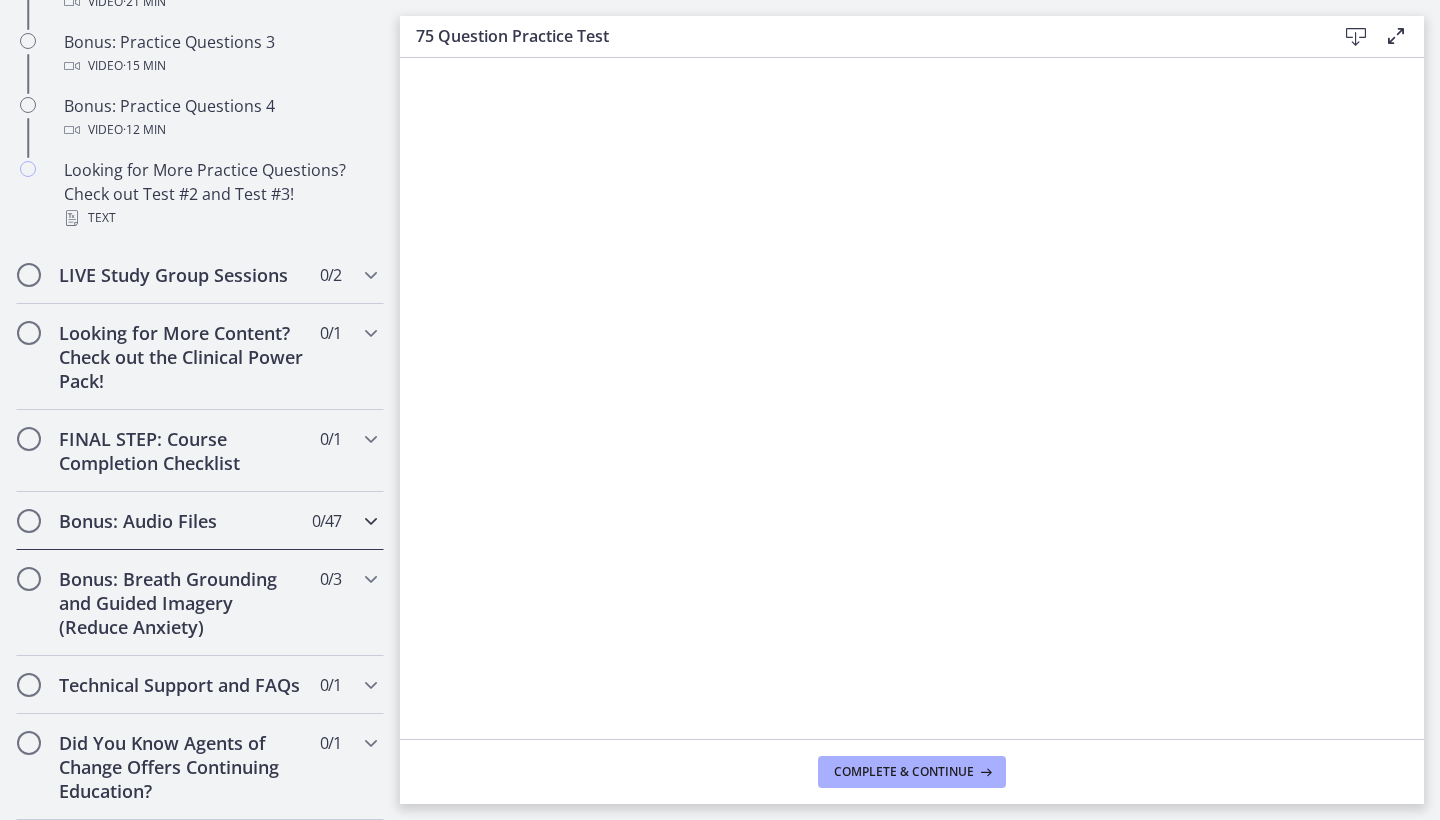 click on "Bonus: Audio Files
0  /  47
Completed" at bounding box center [200, 521] 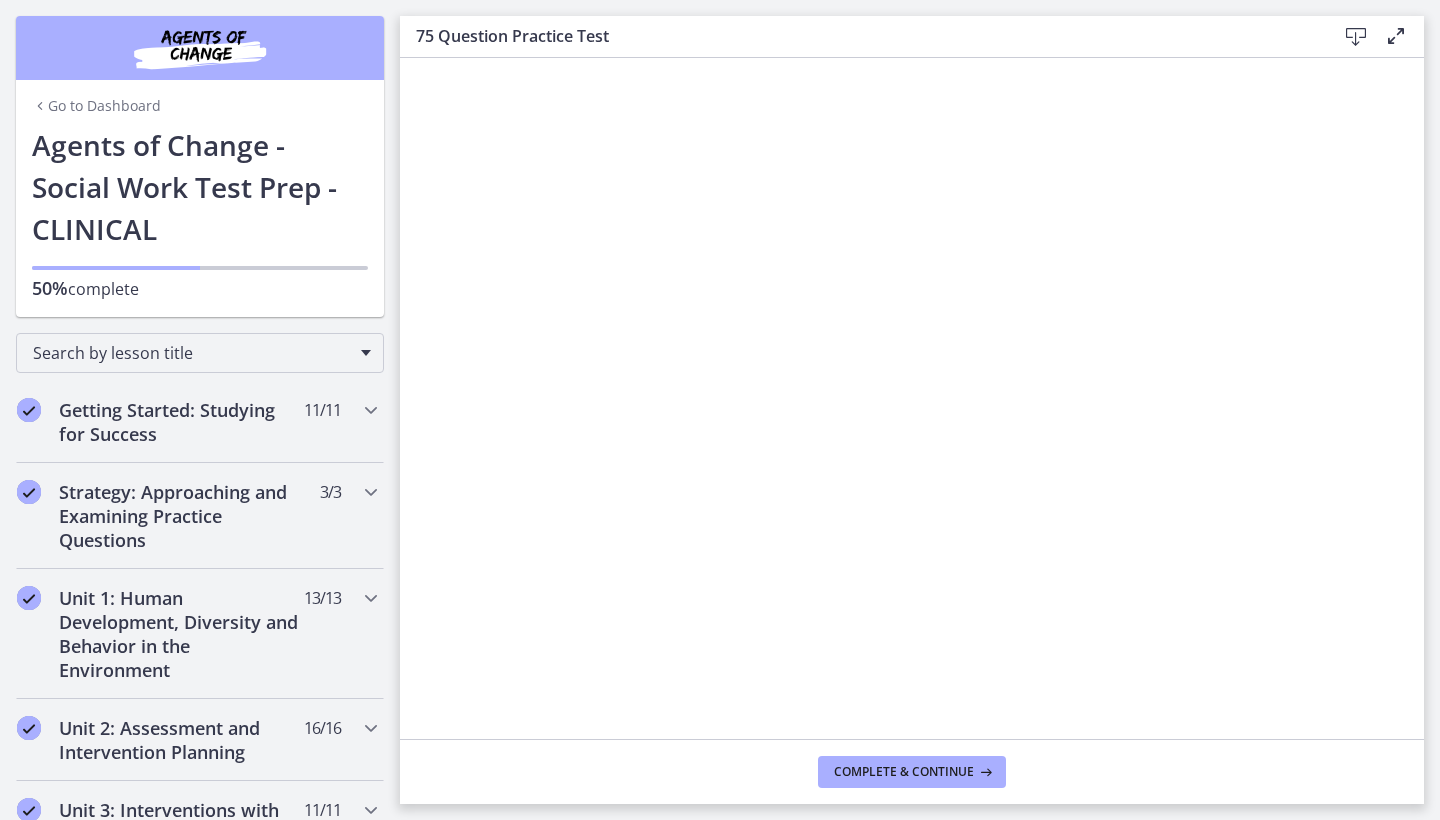 scroll, scrollTop: 0, scrollLeft: 0, axis: both 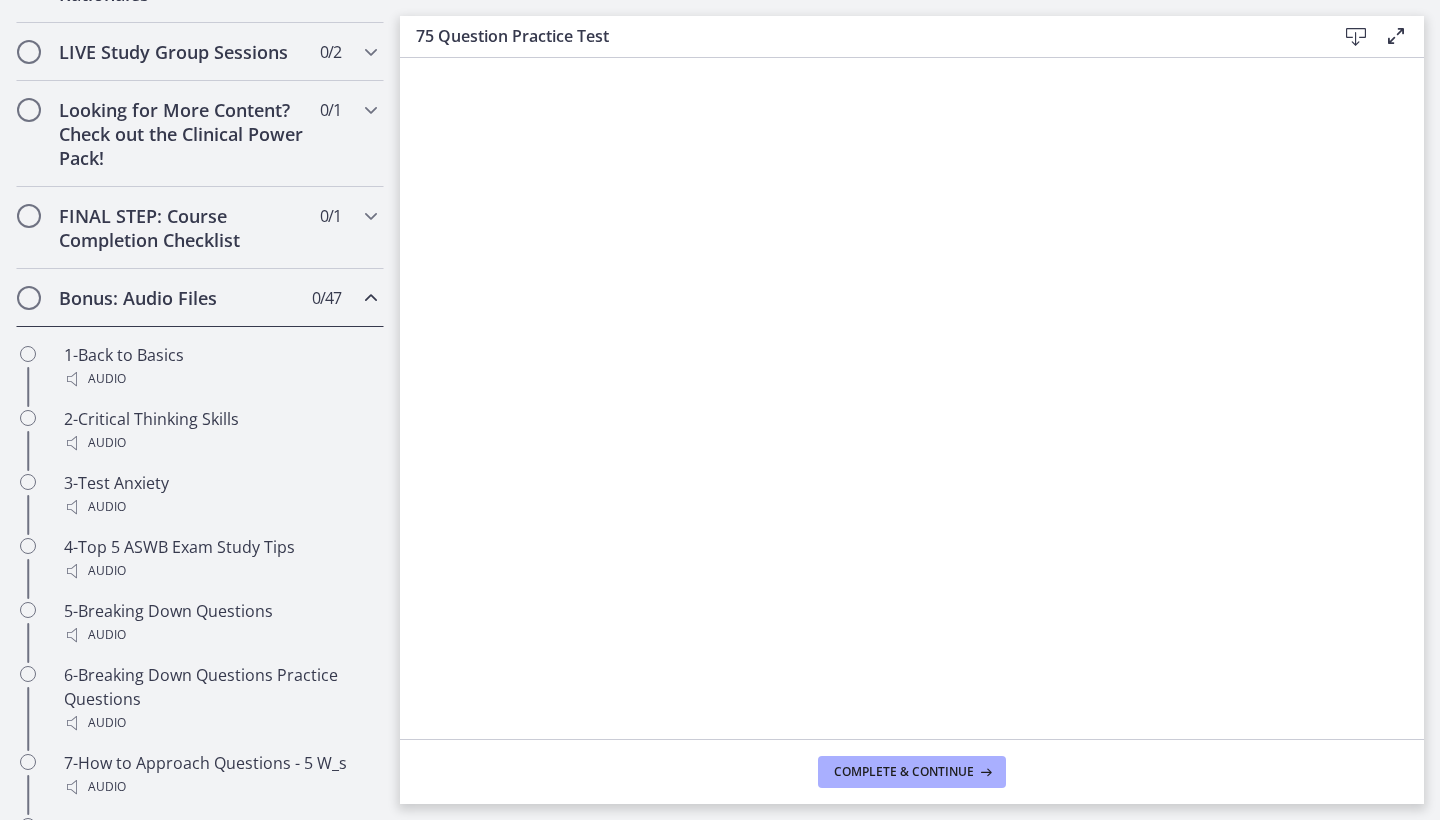 click on "Bonus: Audio Files" at bounding box center [181, 298] 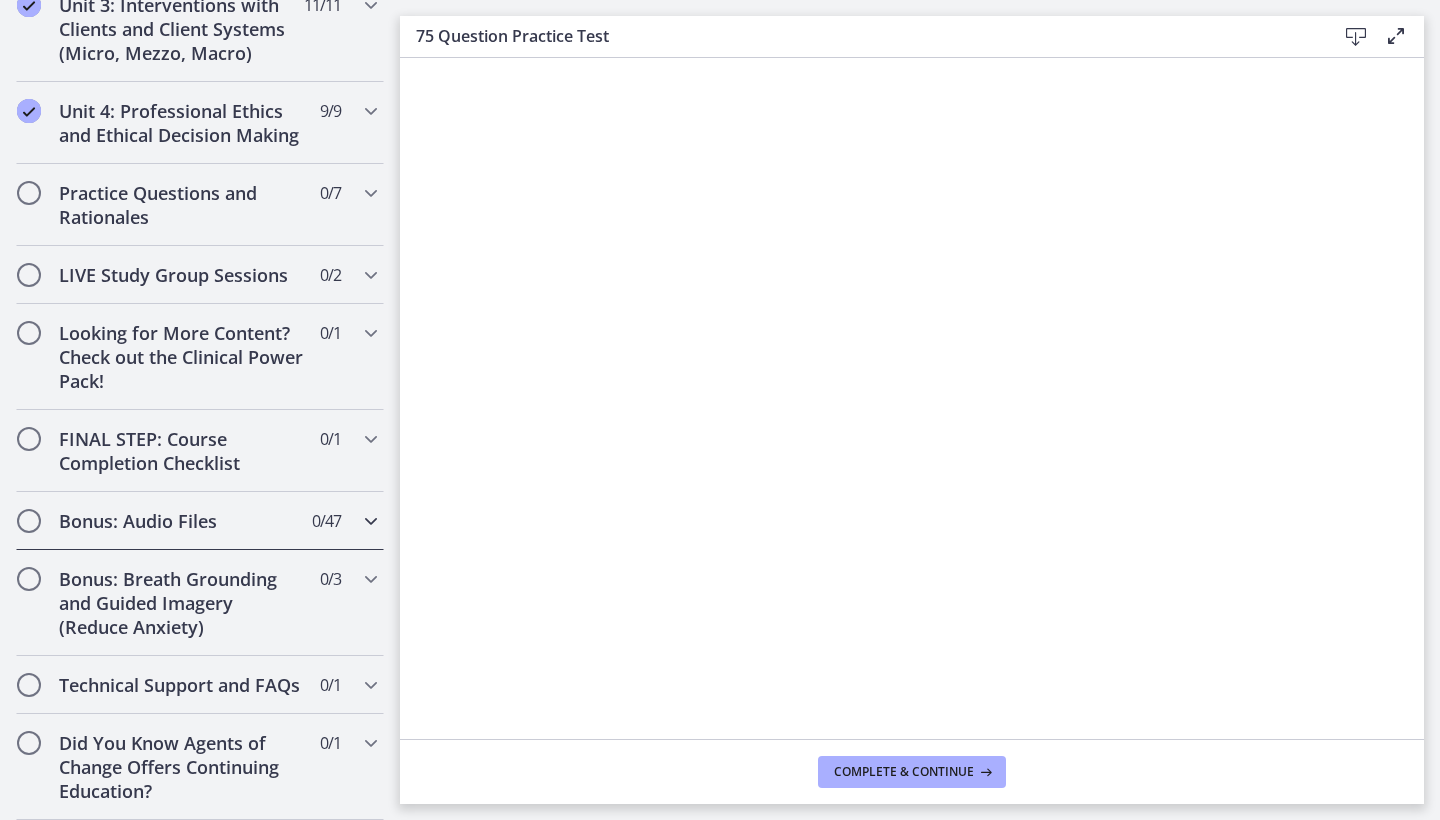 scroll, scrollTop: 805, scrollLeft: 0, axis: vertical 